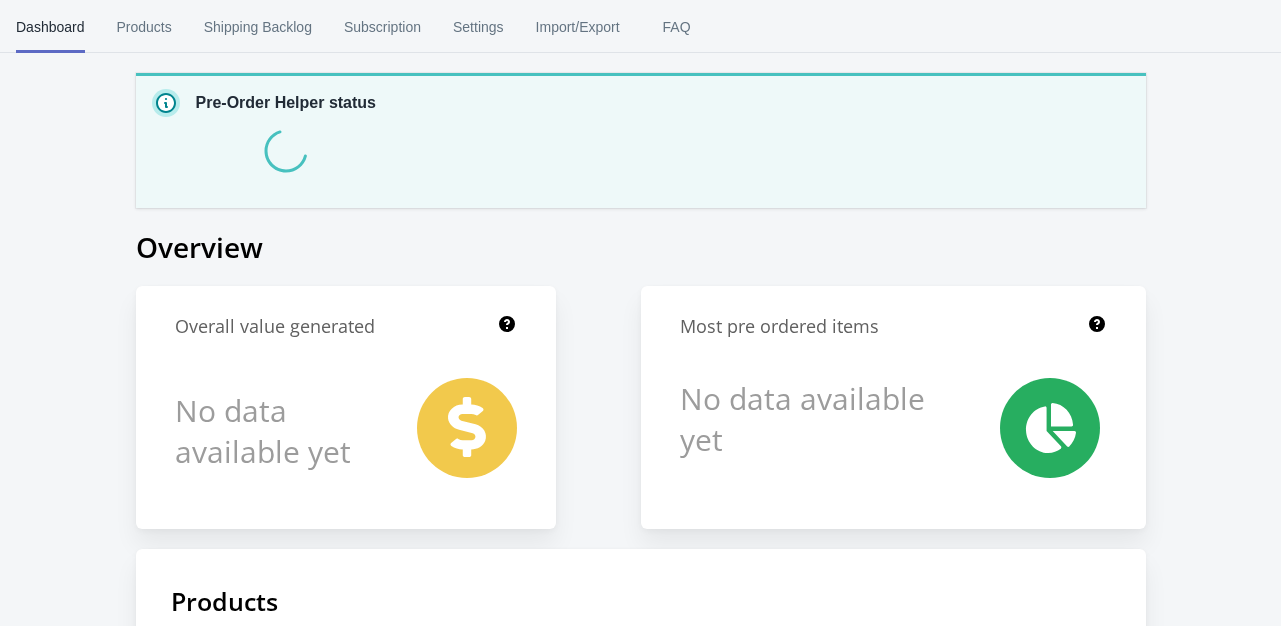 scroll, scrollTop: 0, scrollLeft: 0, axis: both 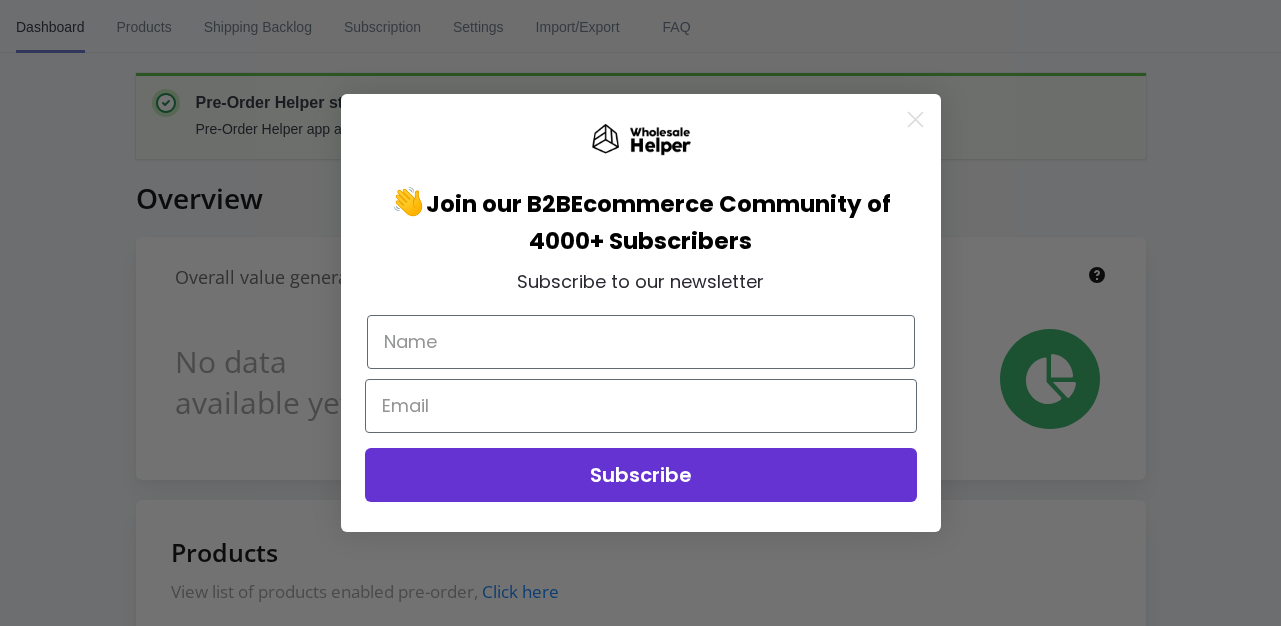 click 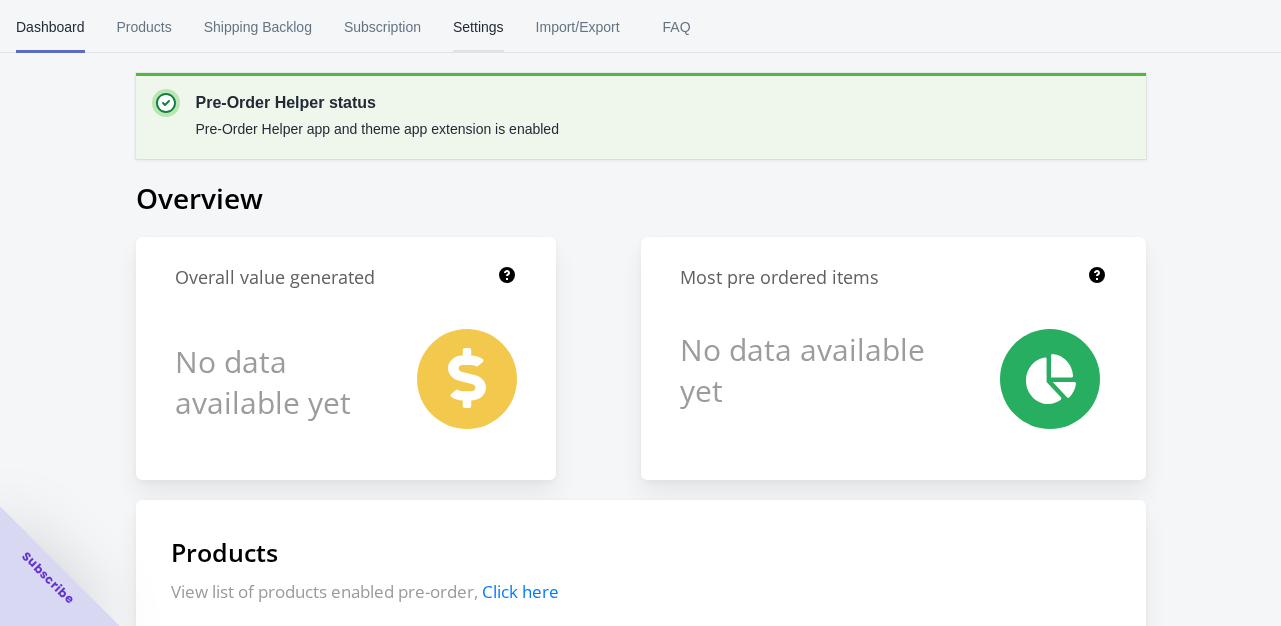 click on "Settings" at bounding box center (478, 27) 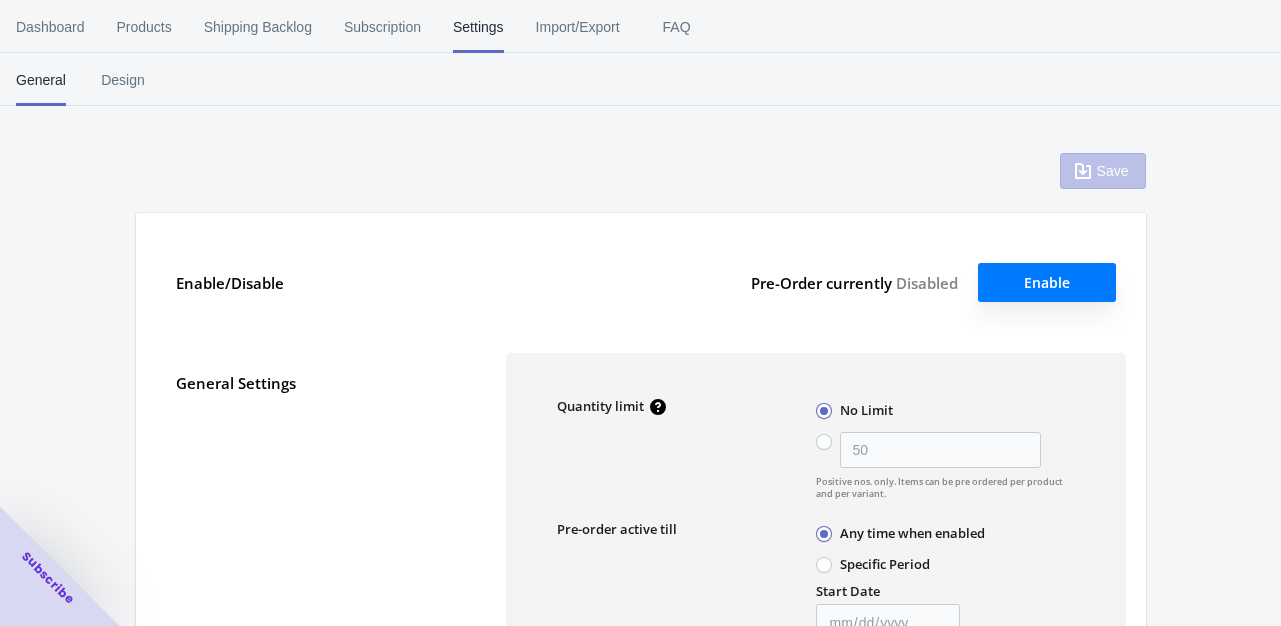 type on "50" 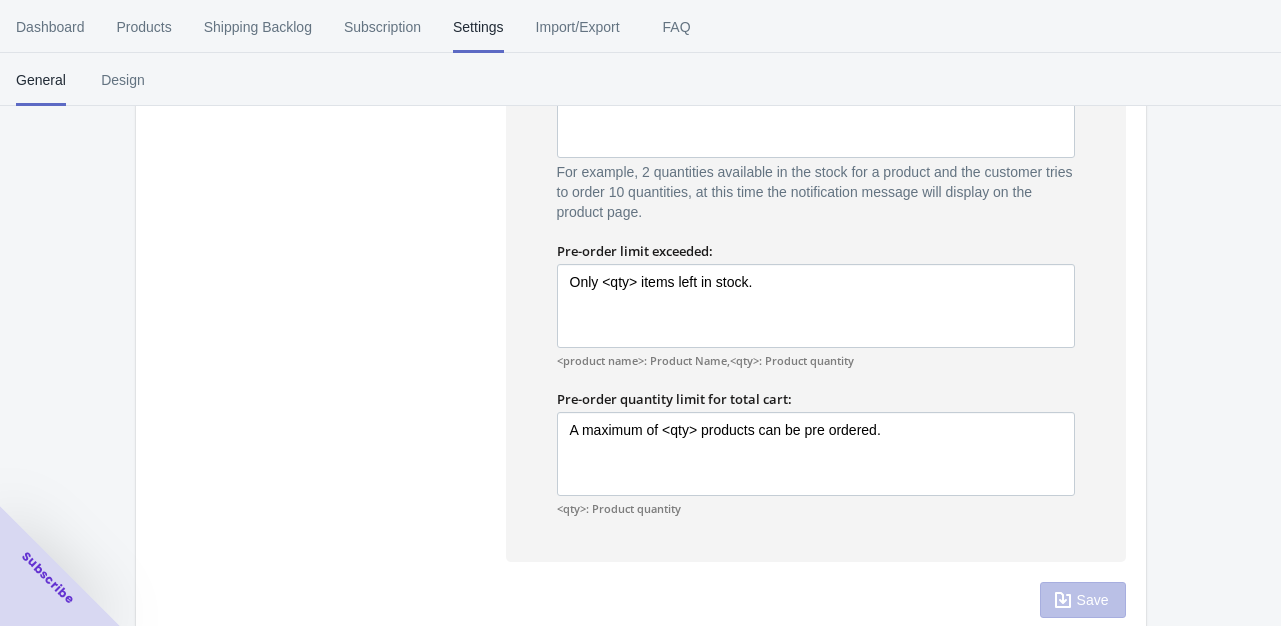 scroll, scrollTop: 1437, scrollLeft: 0, axis: vertical 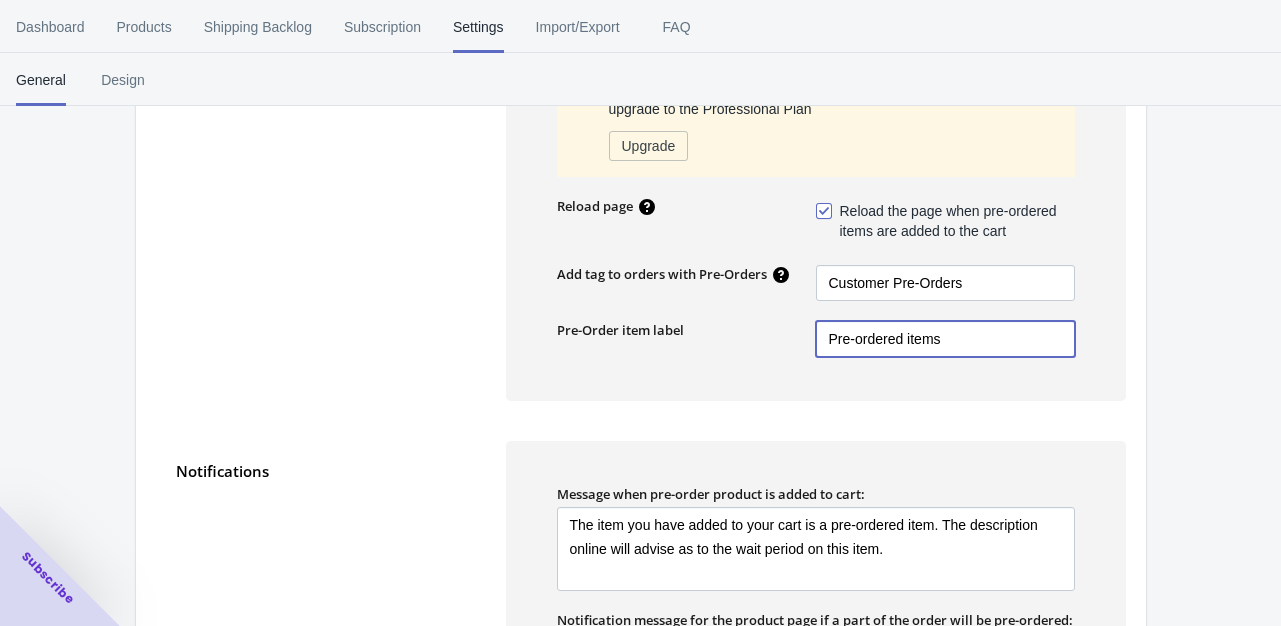 drag, startPoint x: 914, startPoint y: 331, endPoint x: 764, endPoint y: 331, distance: 150 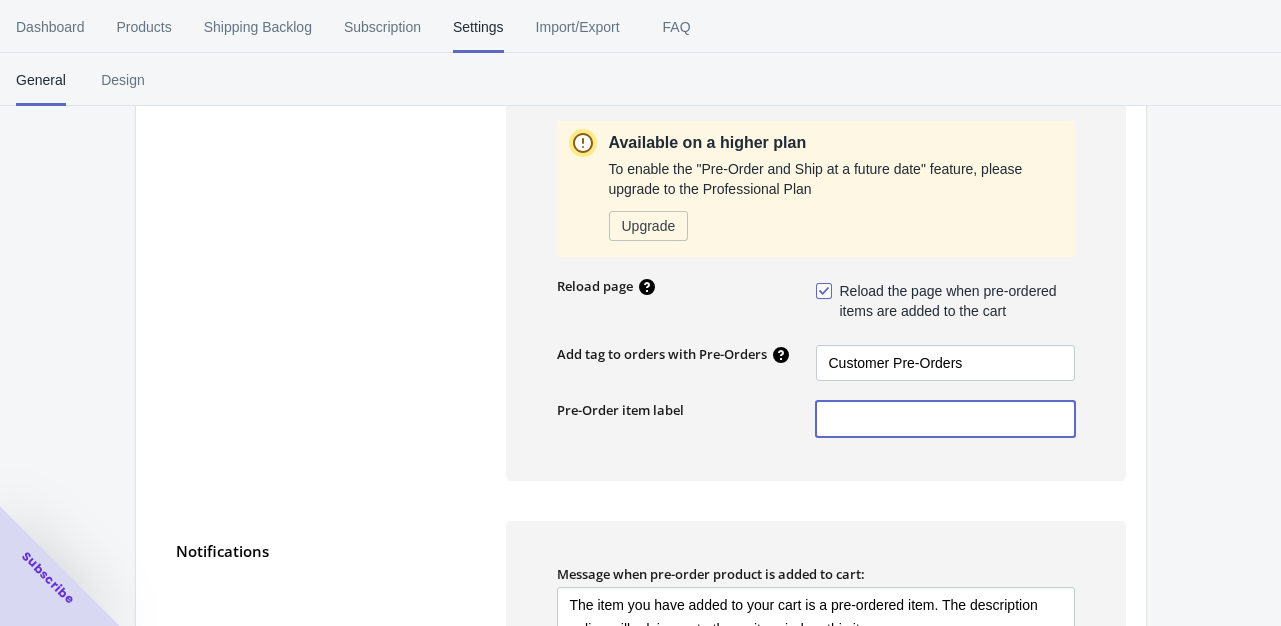 scroll, scrollTop: 901, scrollLeft: 0, axis: vertical 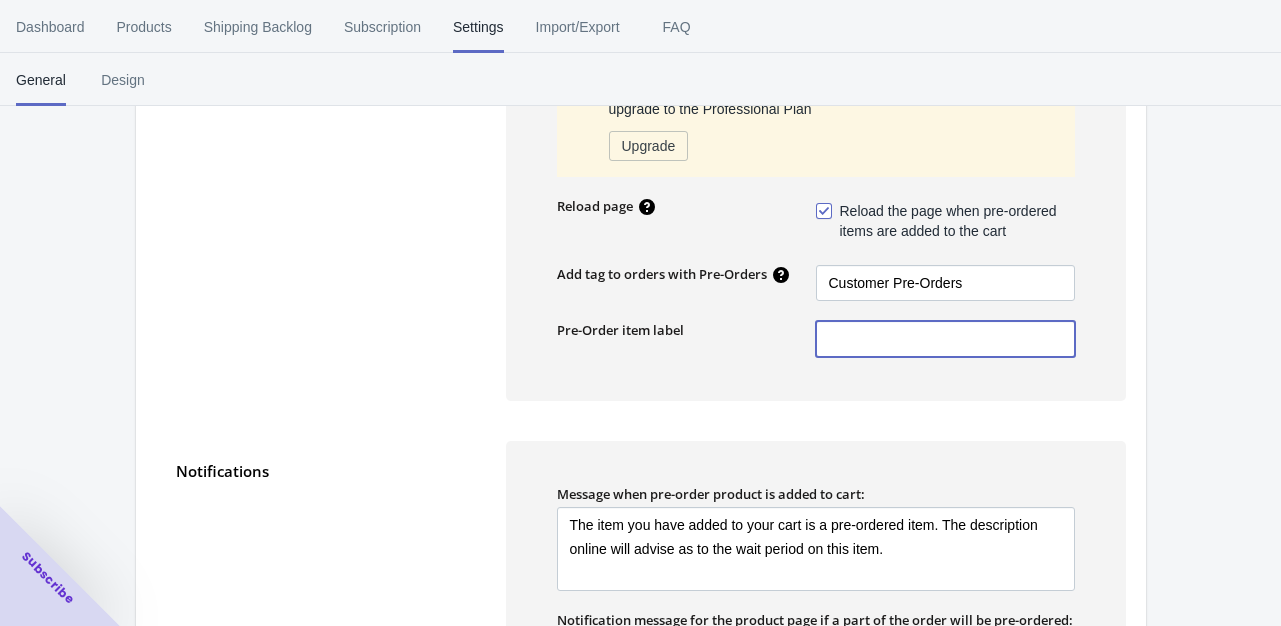 type 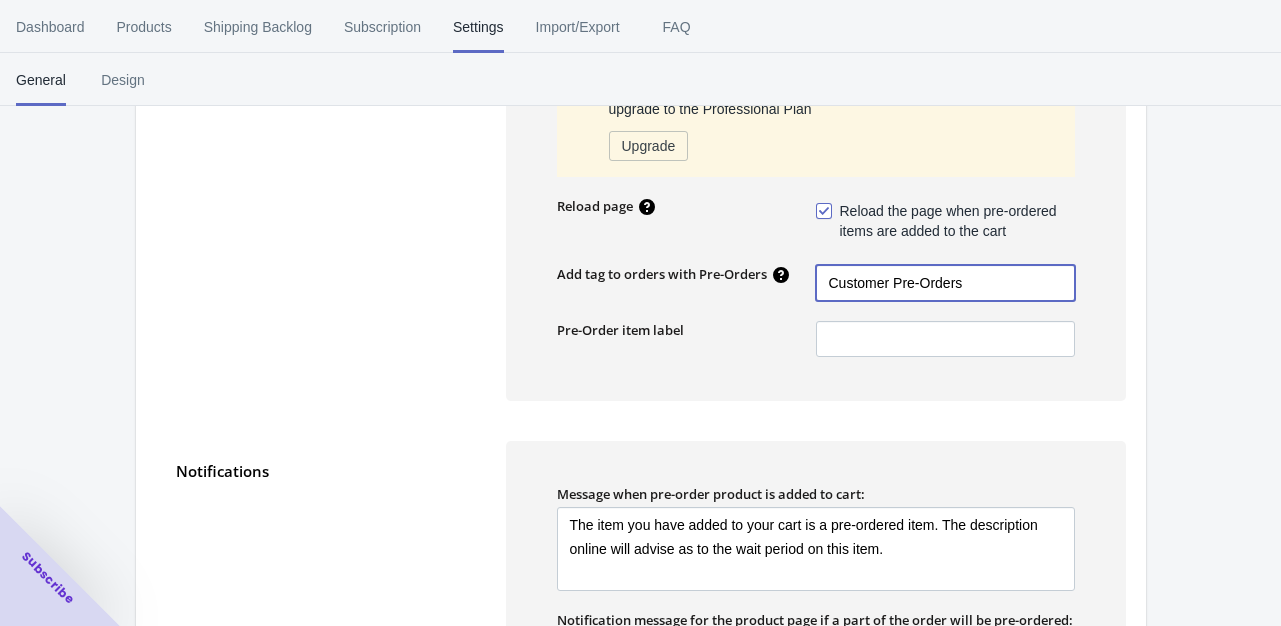 drag, startPoint x: 1000, startPoint y: 276, endPoint x: 790, endPoint y: 292, distance: 210.60864 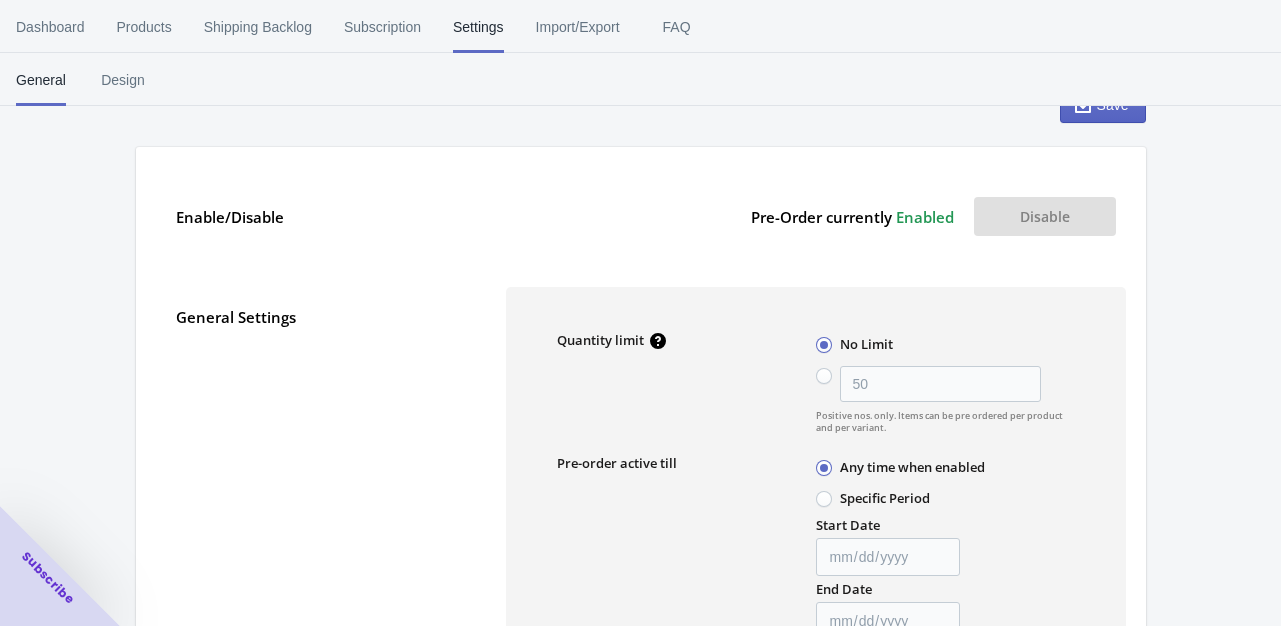 scroll, scrollTop: 0, scrollLeft: 0, axis: both 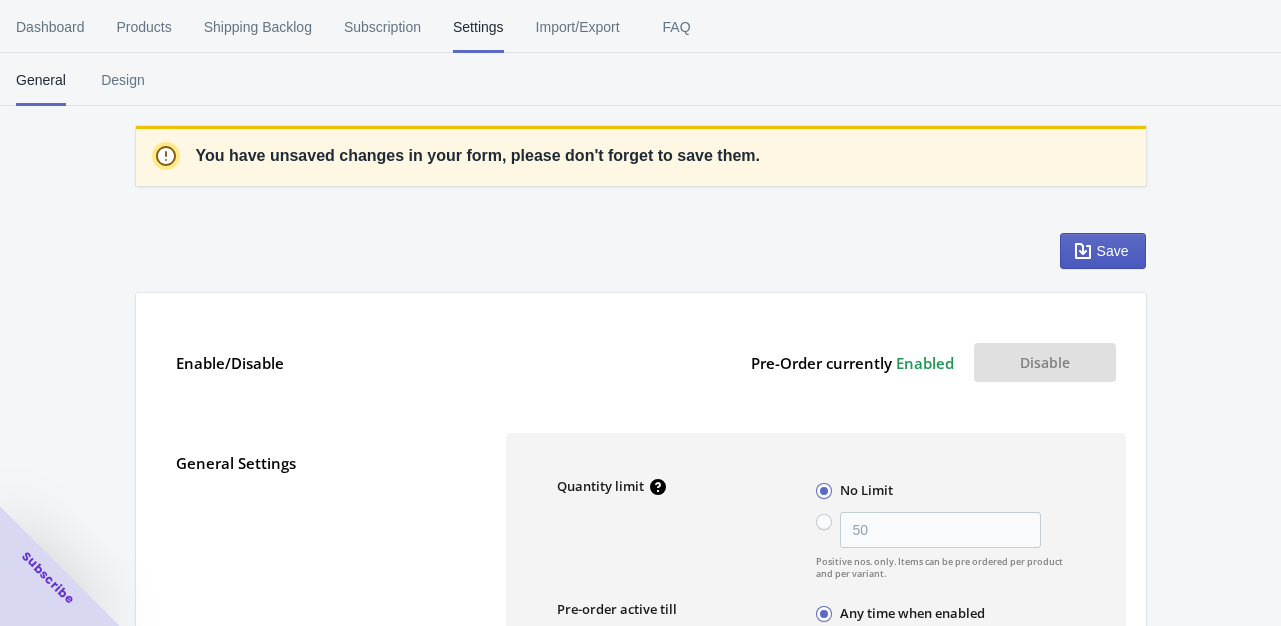 type 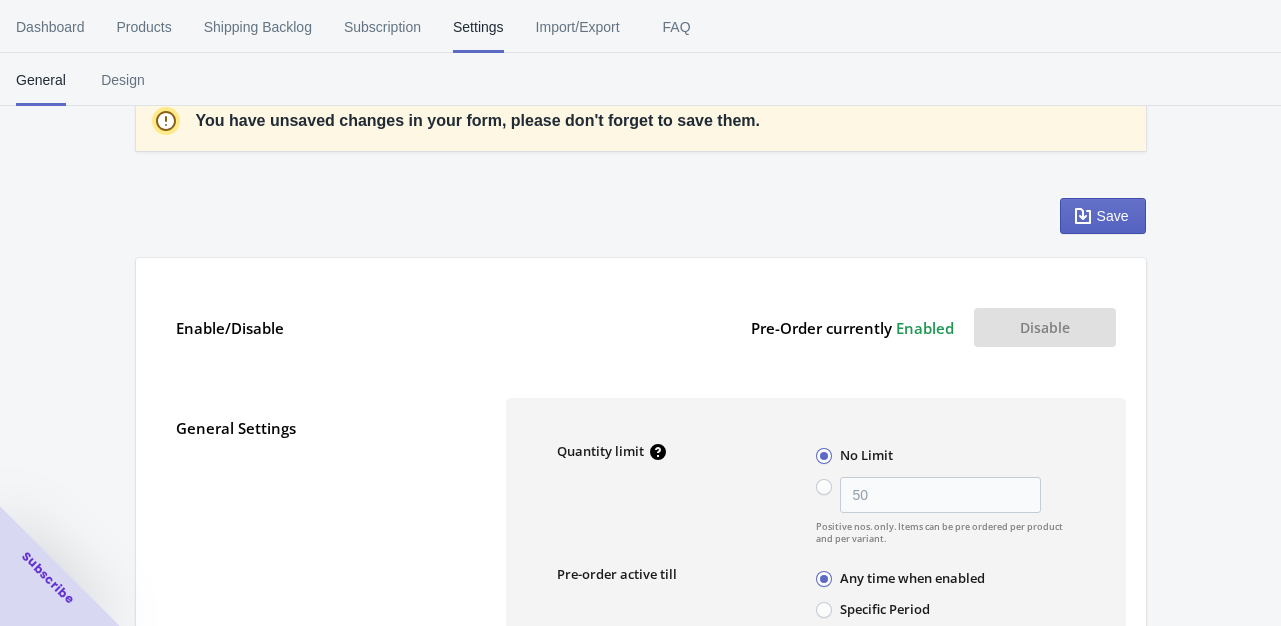 scroll, scrollTop: 0, scrollLeft: 0, axis: both 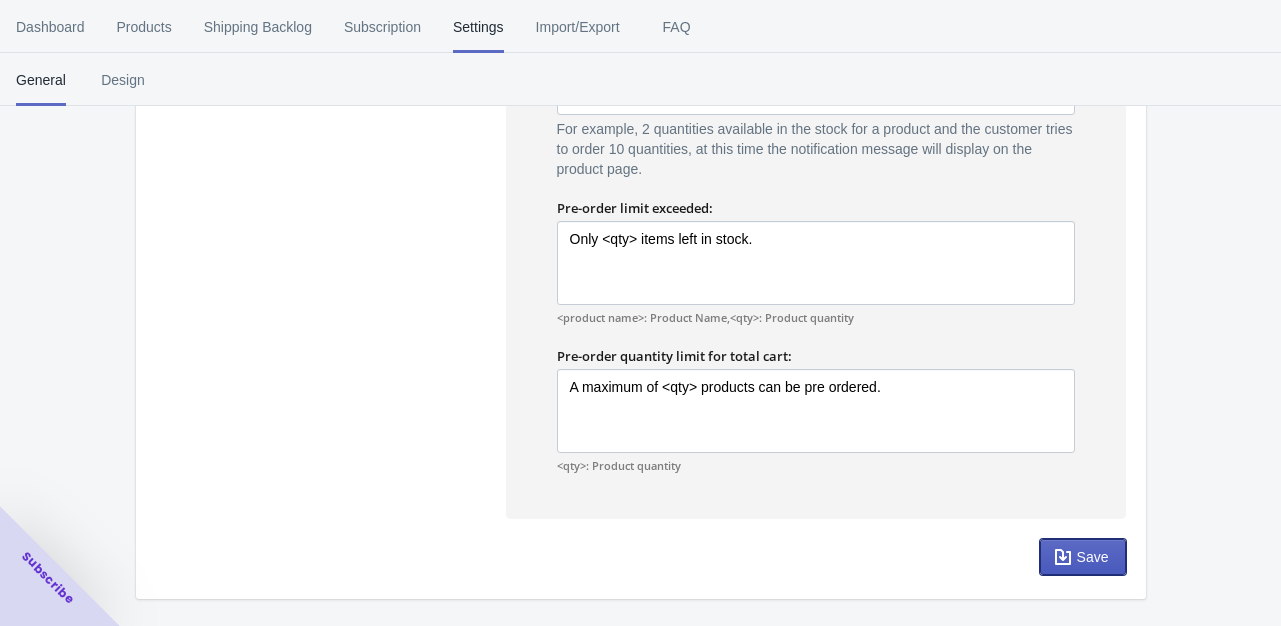 click on "Save" at bounding box center (1093, 557) 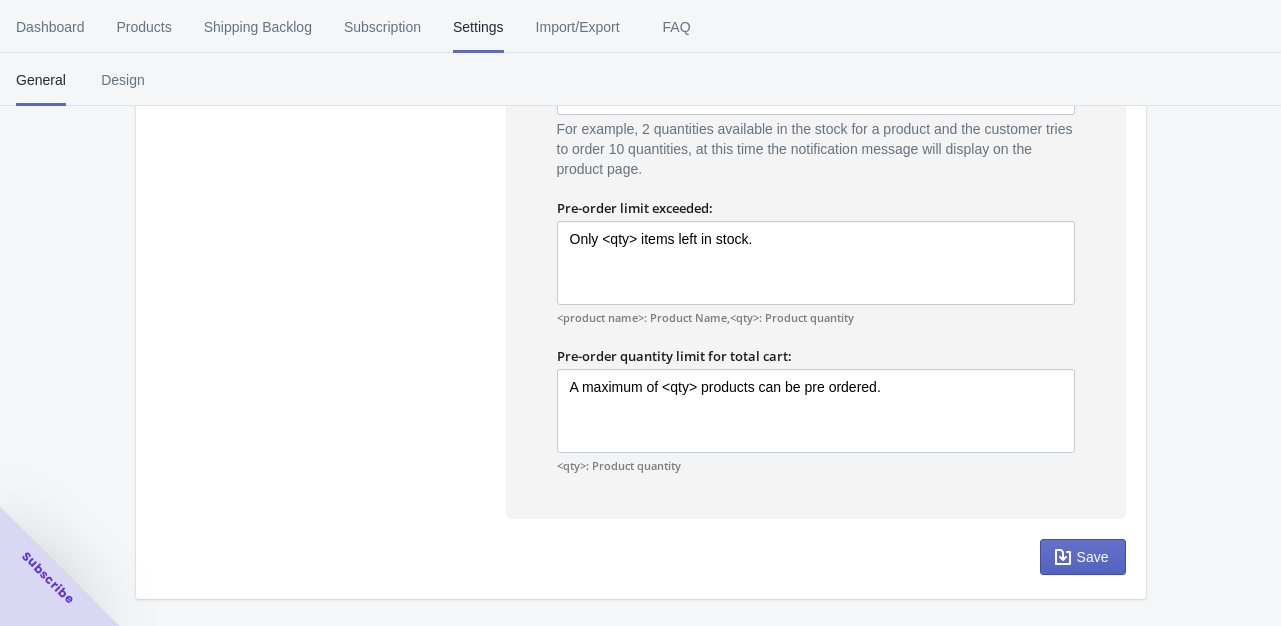 scroll, scrollTop: 1317, scrollLeft: 0, axis: vertical 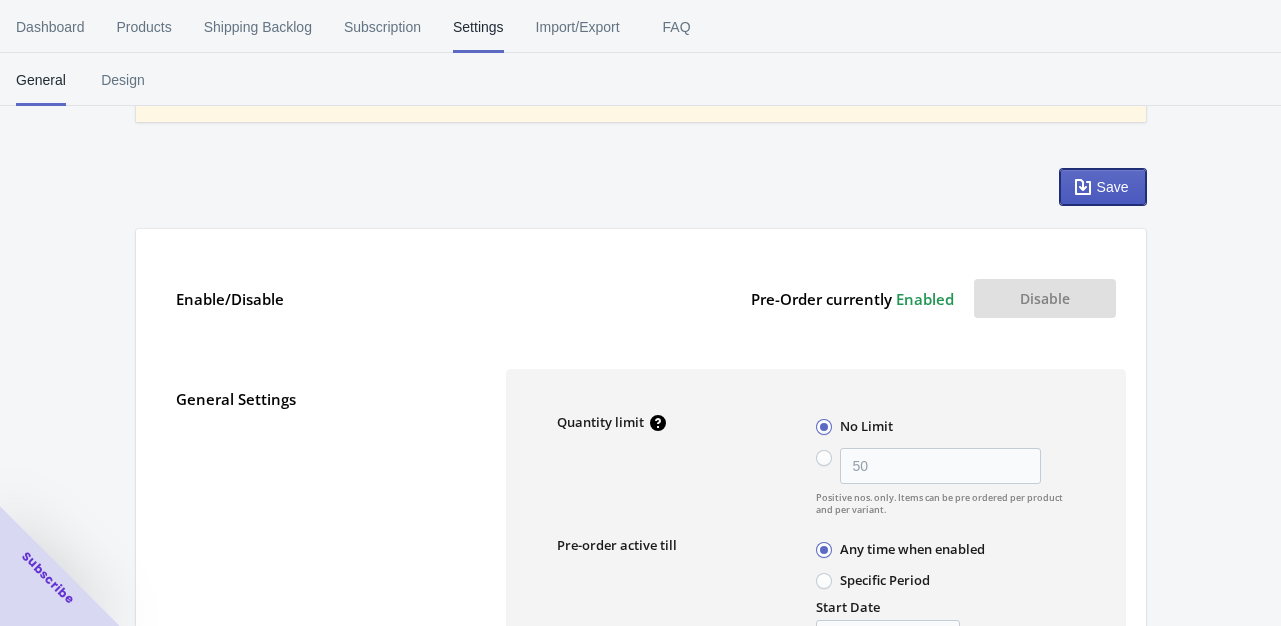 click 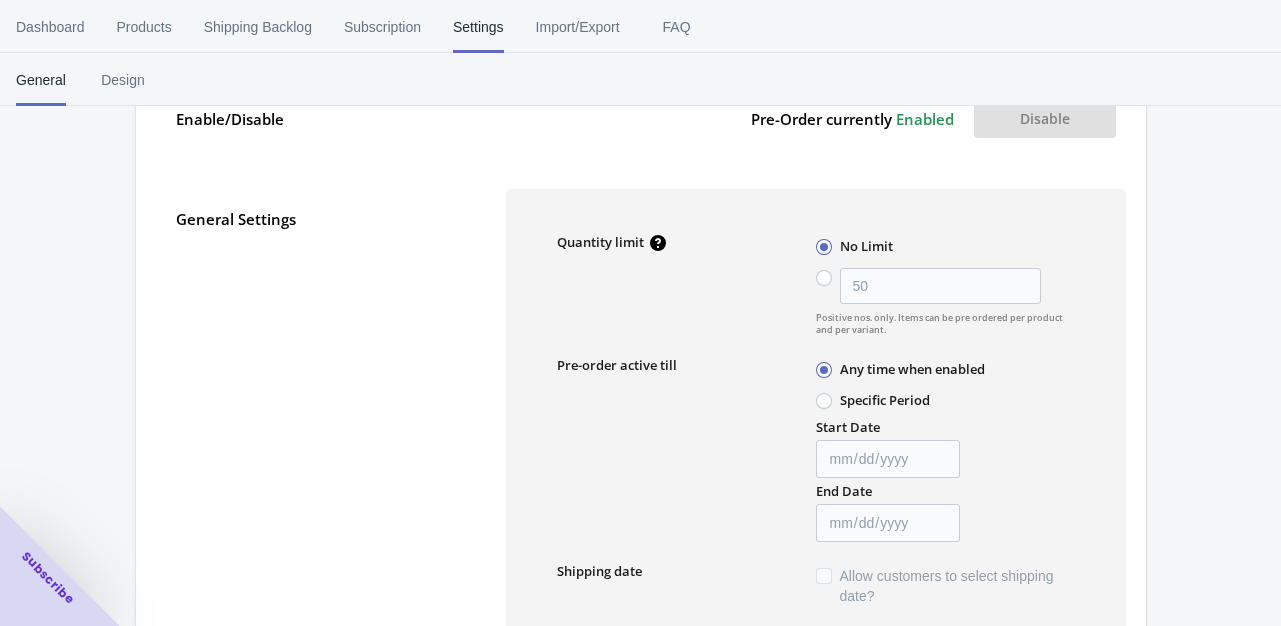 scroll, scrollTop: 247, scrollLeft: 0, axis: vertical 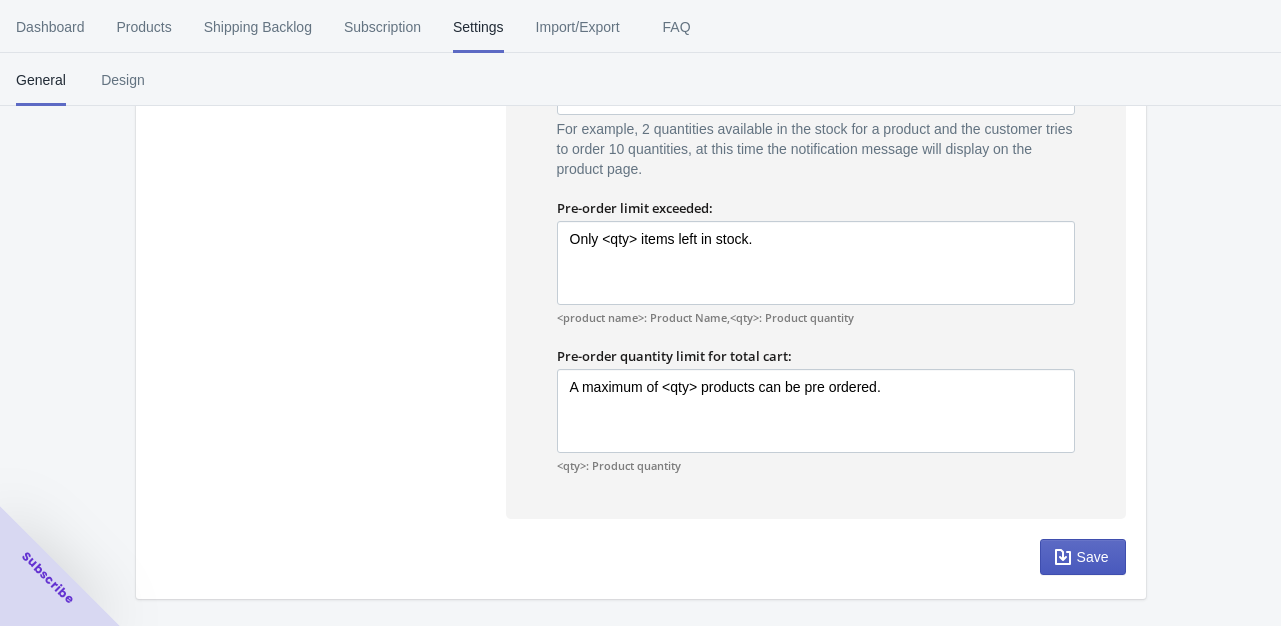 click on "Save" at bounding box center [1083, 557] 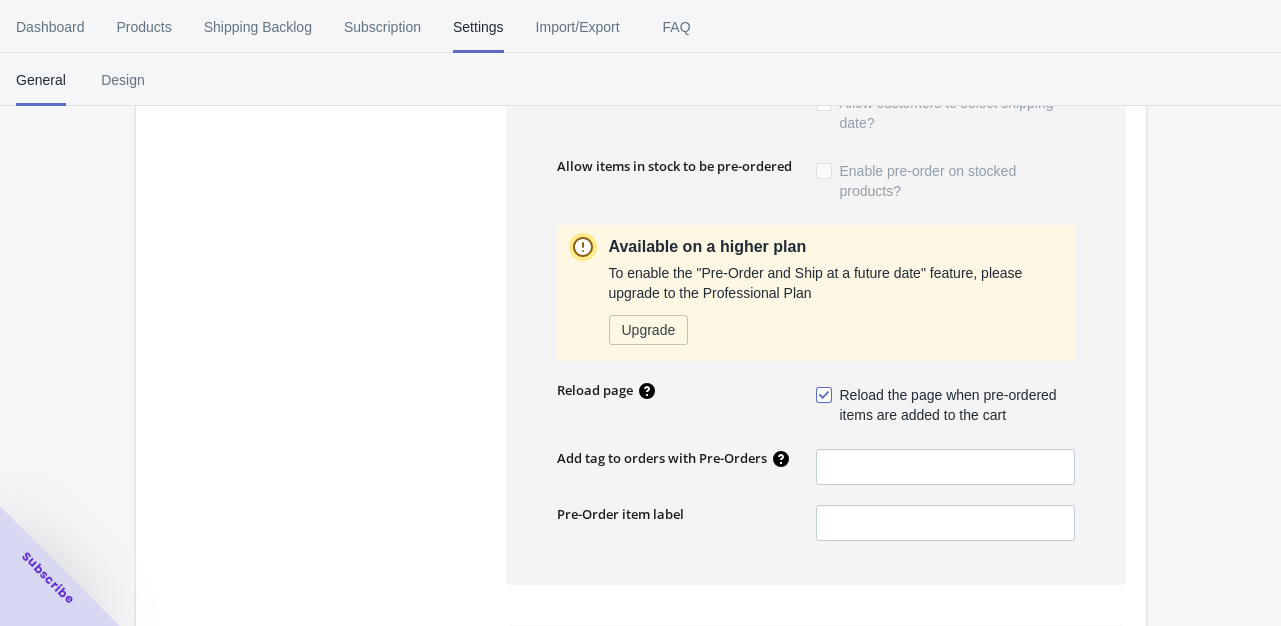 scroll, scrollTop: 0, scrollLeft: 0, axis: both 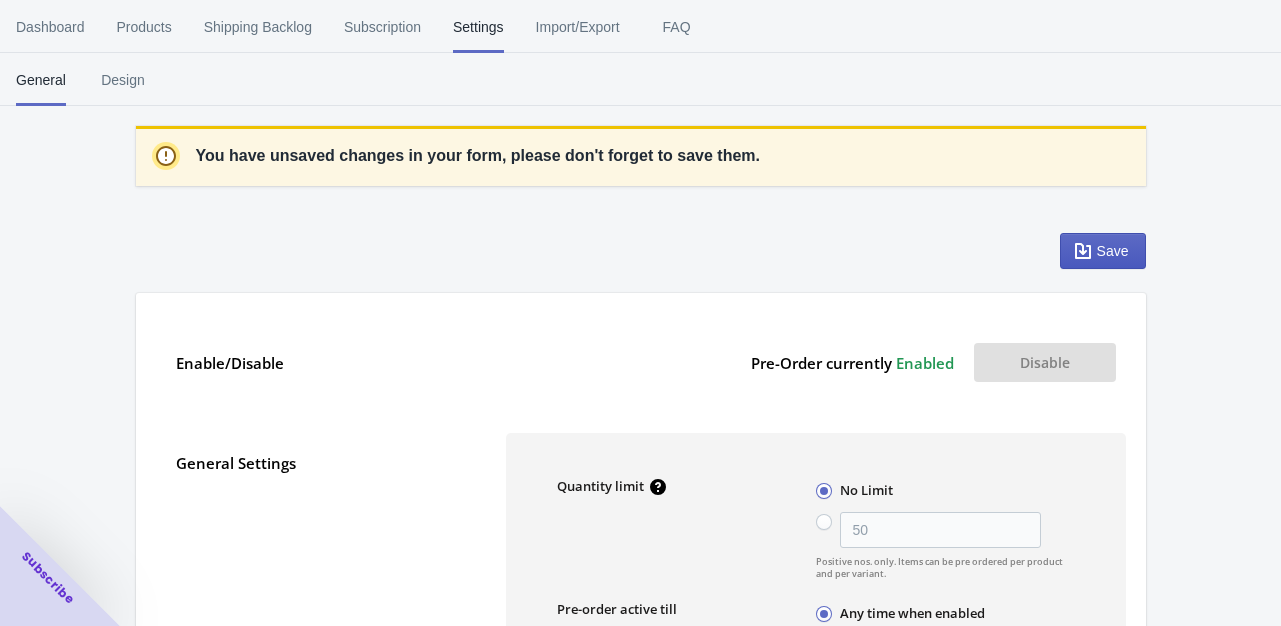 click 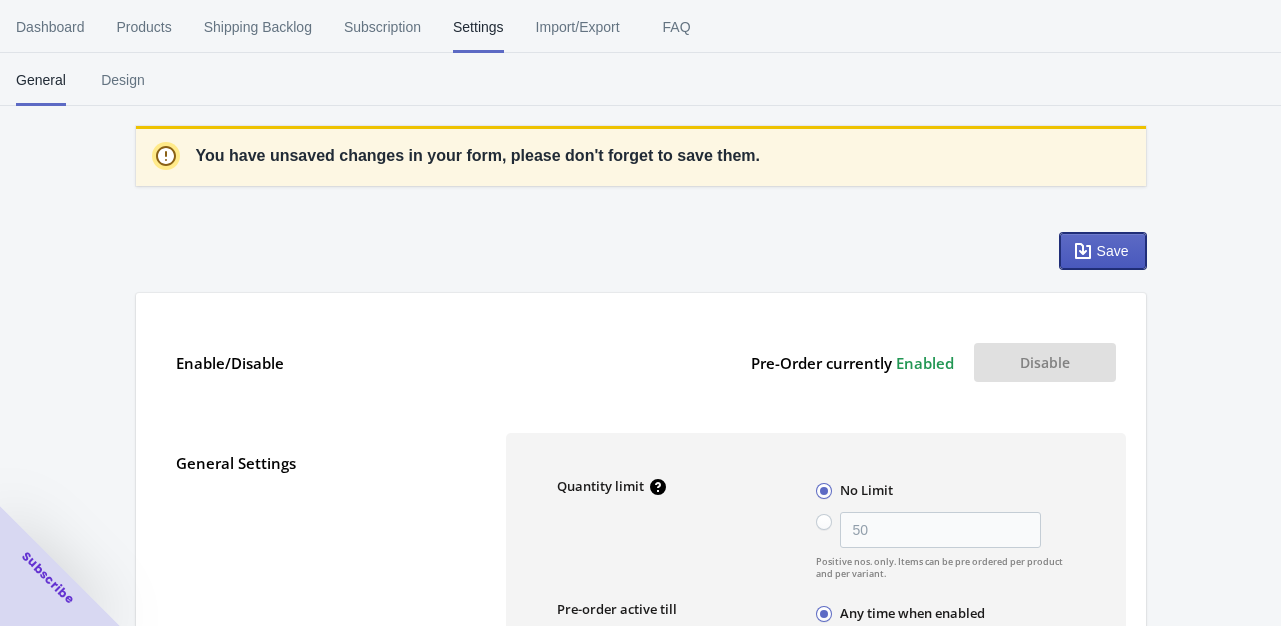 click 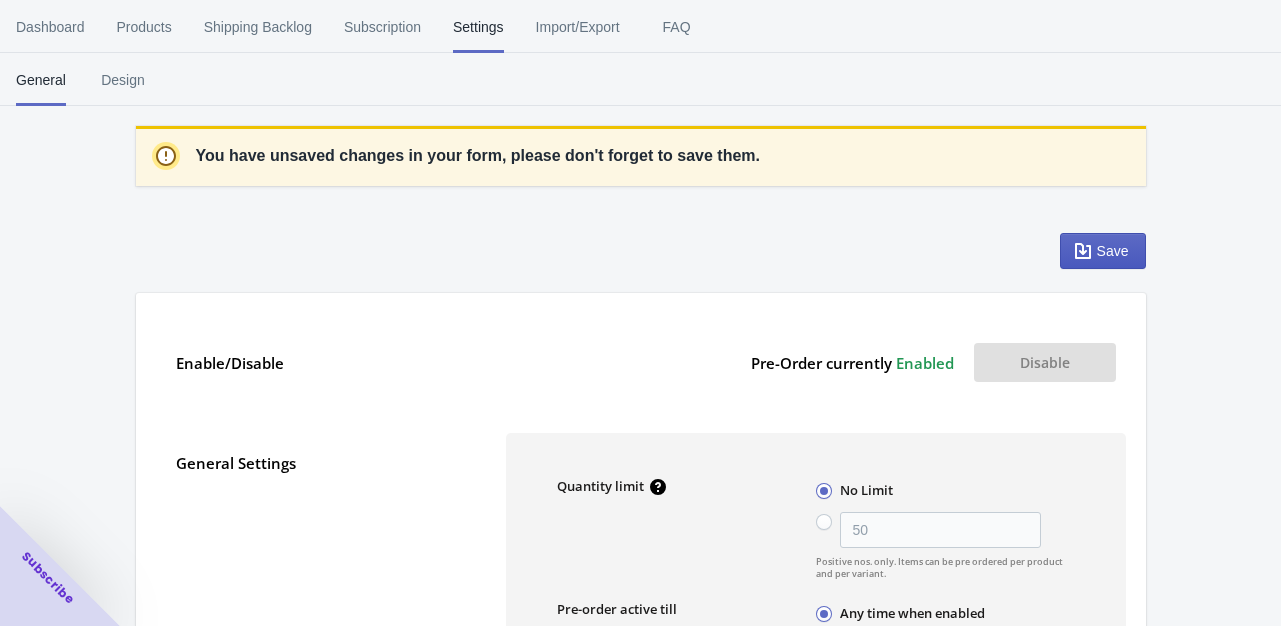 click 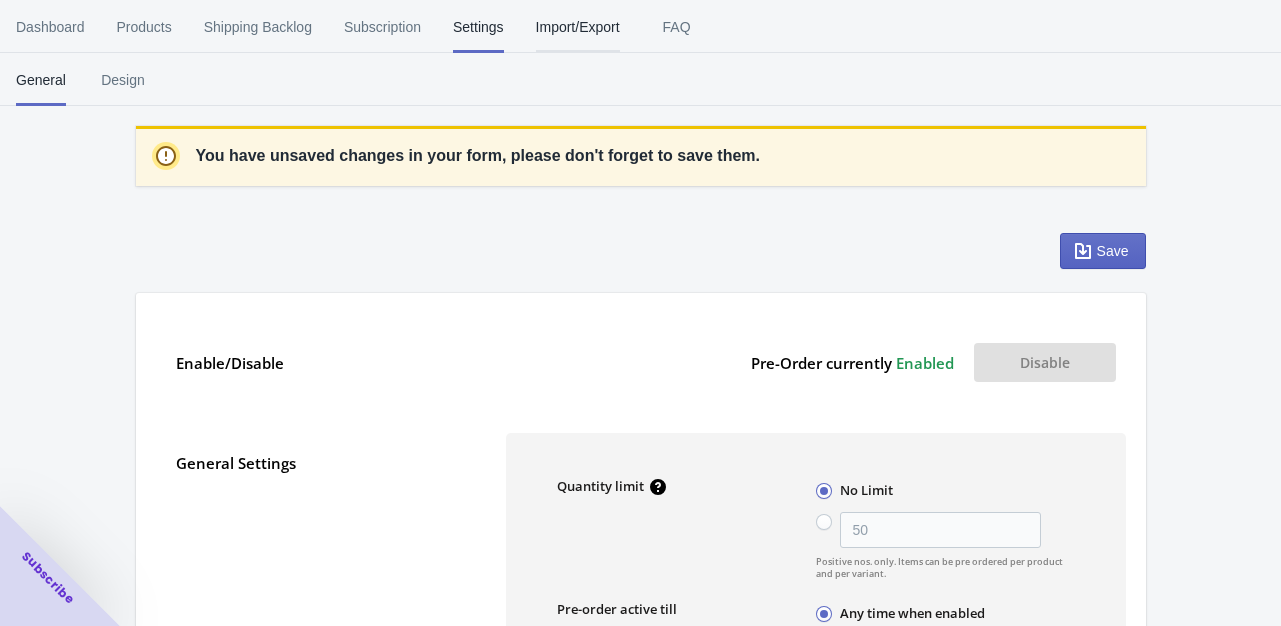 click on "Import/Export" at bounding box center [578, 27] 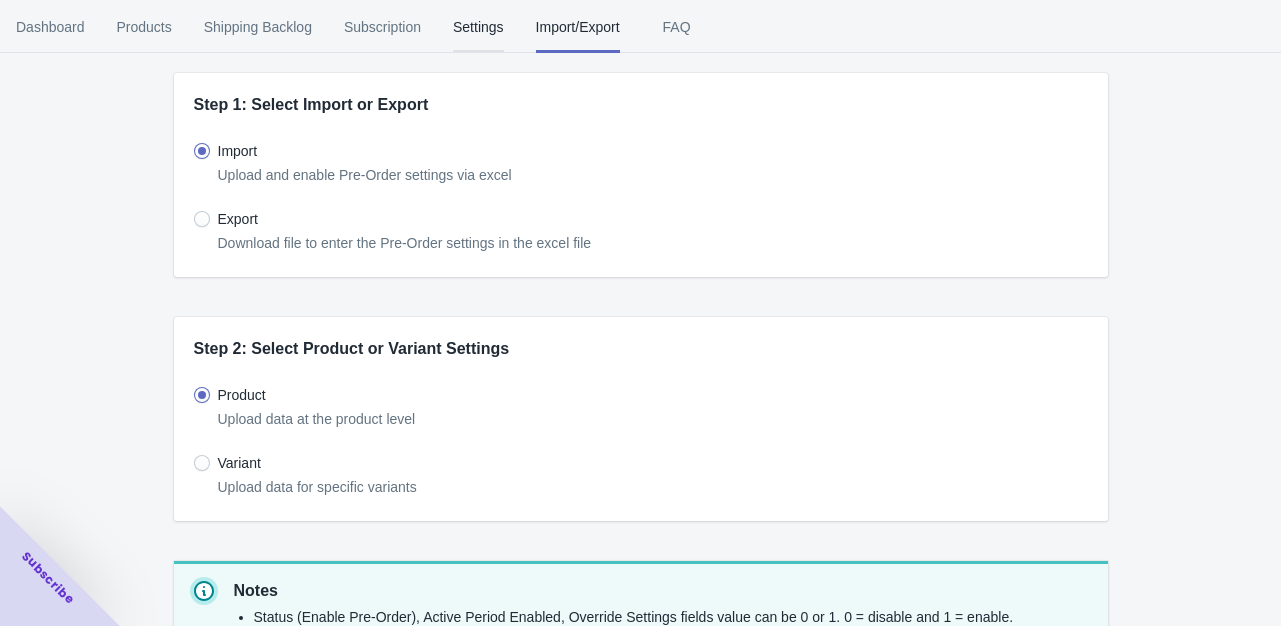 click on "Settings" at bounding box center (478, 27) 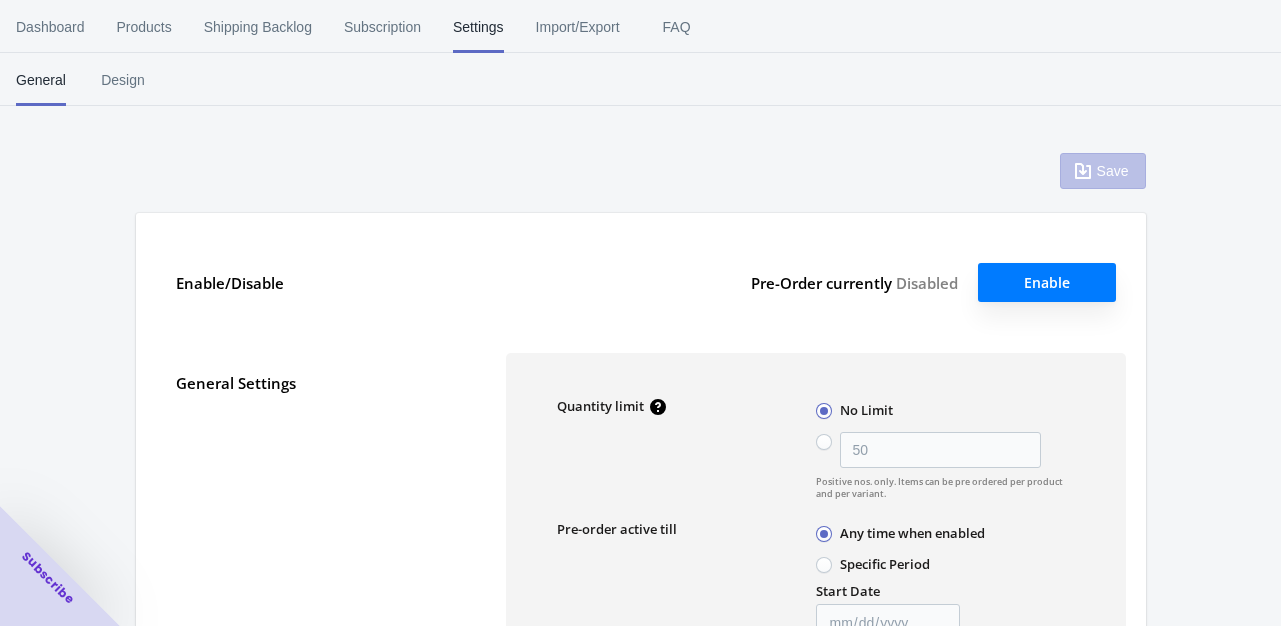 type on "50" 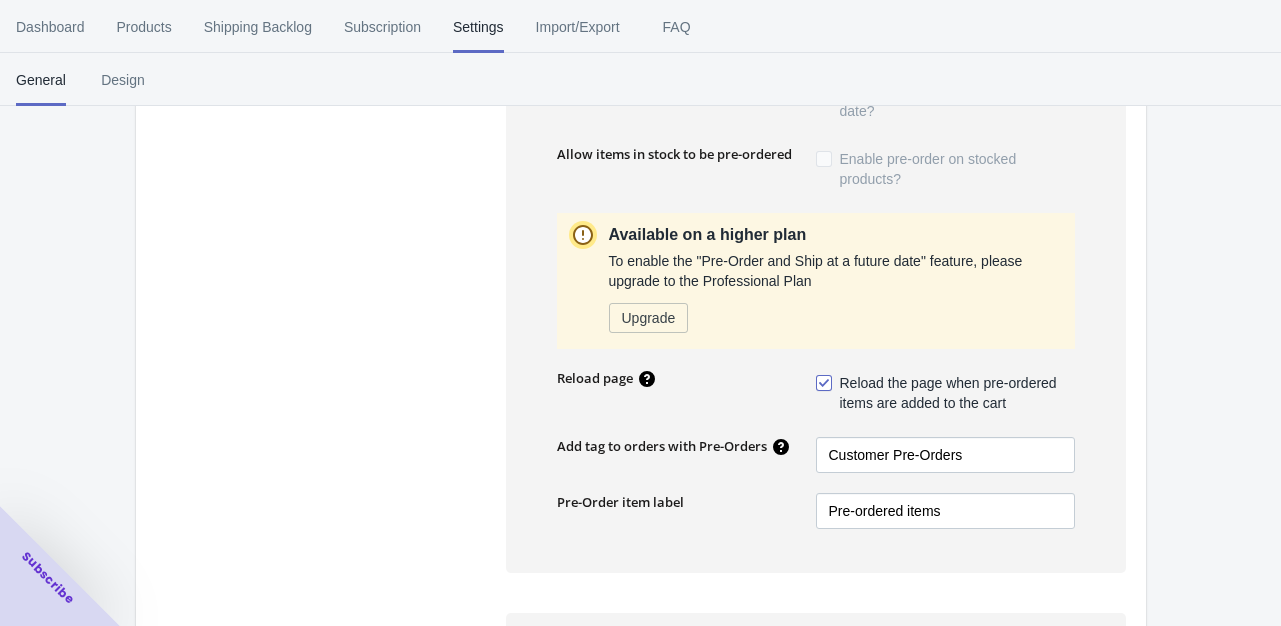 scroll, scrollTop: 655, scrollLeft: 0, axis: vertical 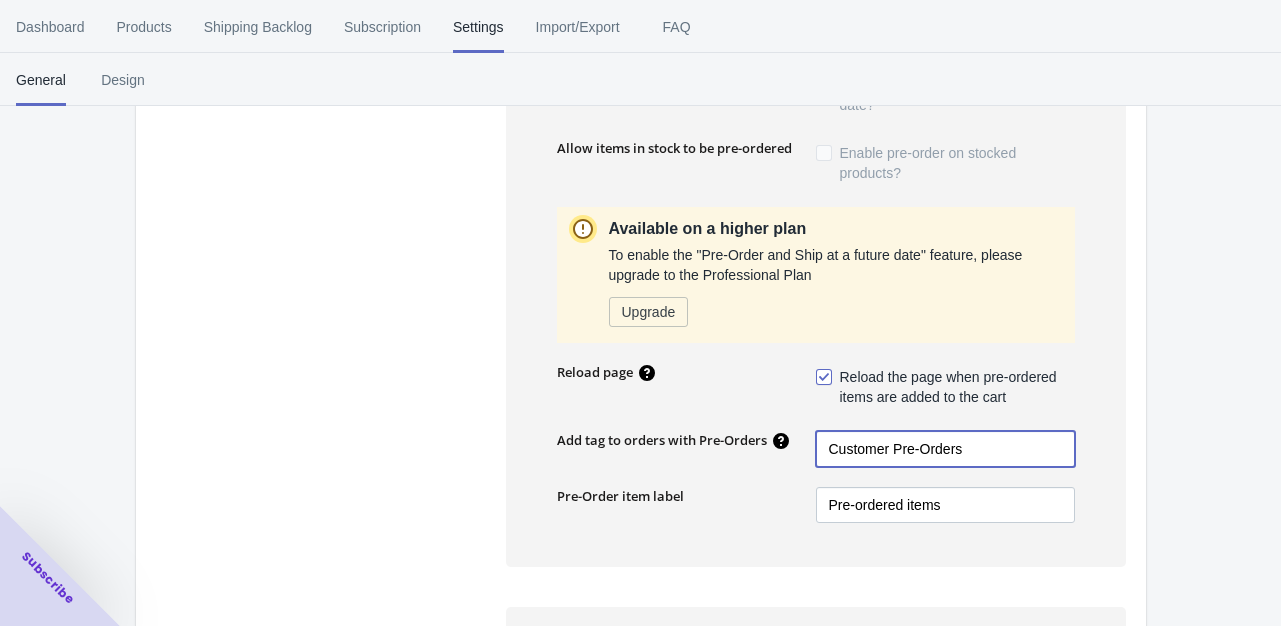 drag, startPoint x: 986, startPoint y: 453, endPoint x: 792, endPoint y: 451, distance: 194.01031 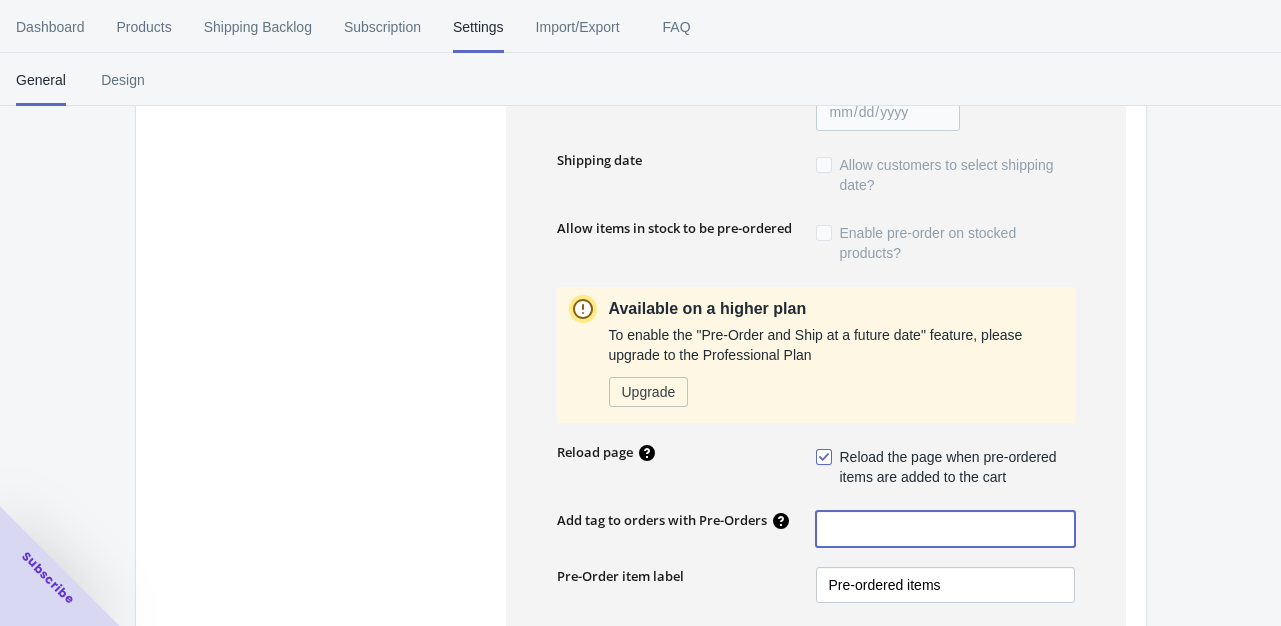 scroll, scrollTop: 735, scrollLeft: 0, axis: vertical 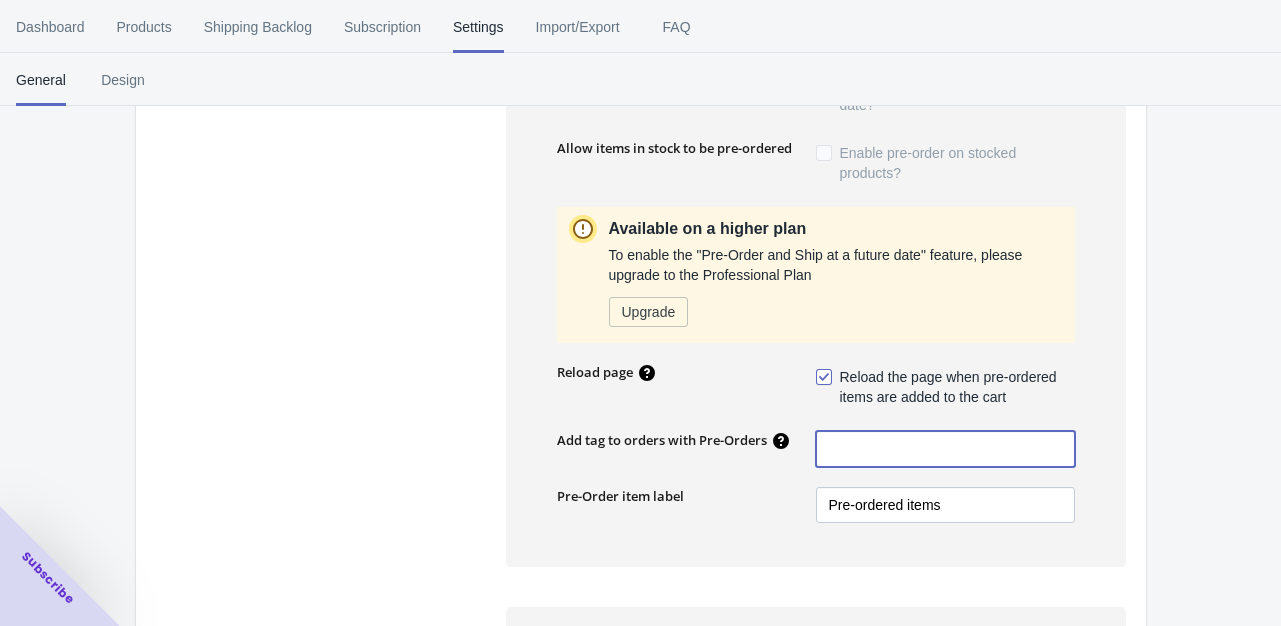 type 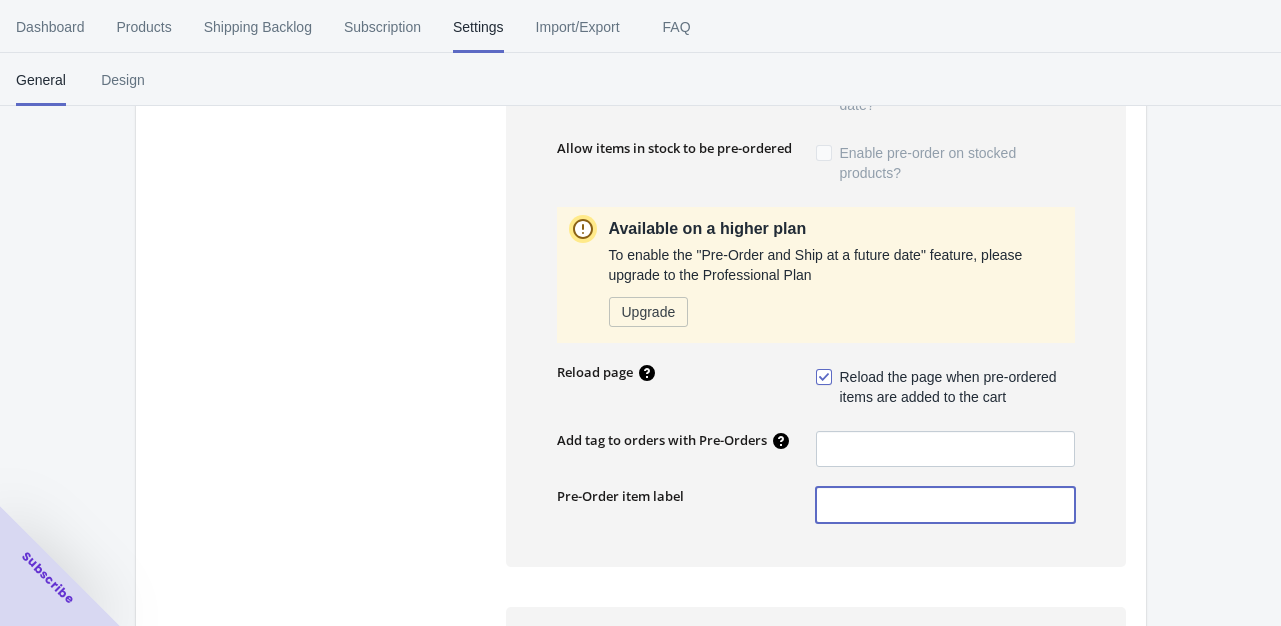 drag, startPoint x: 955, startPoint y: 509, endPoint x: 723, endPoint y: 509, distance: 232 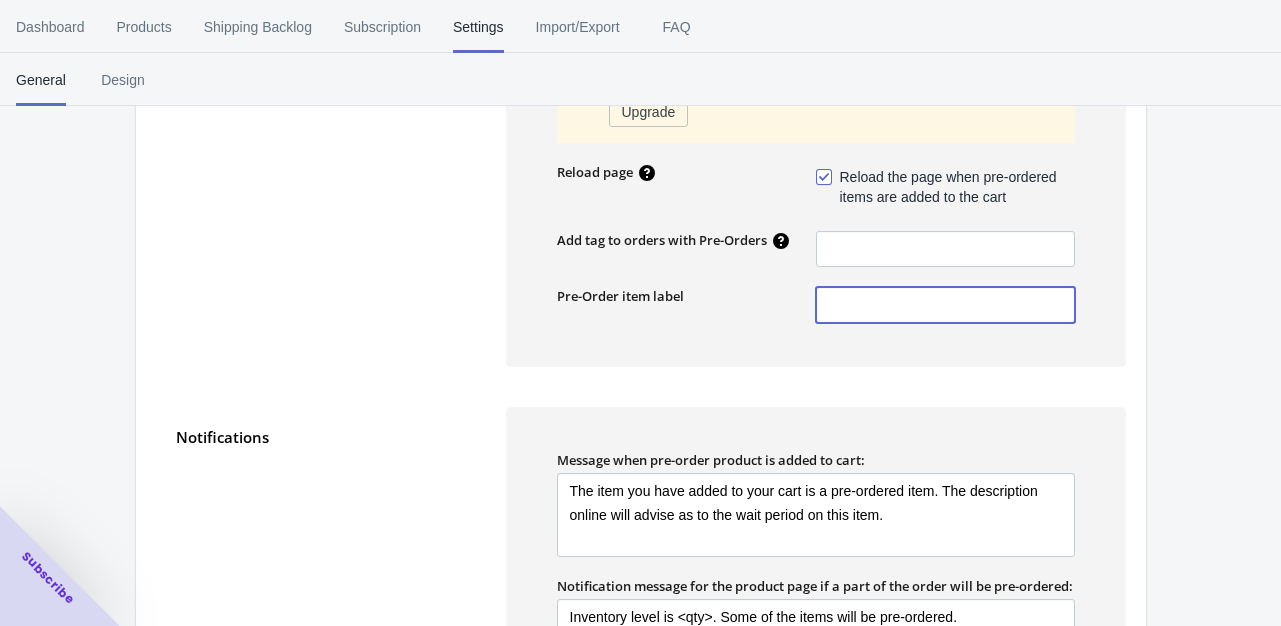 scroll, scrollTop: 1135, scrollLeft: 0, axis: vertical 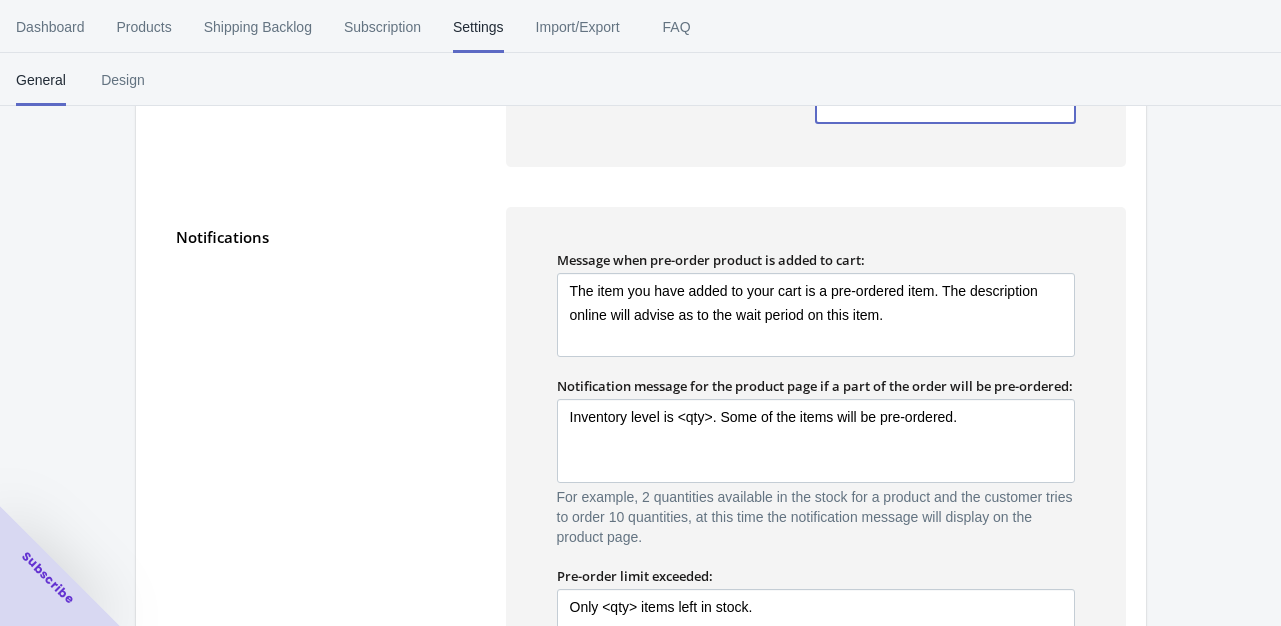 type 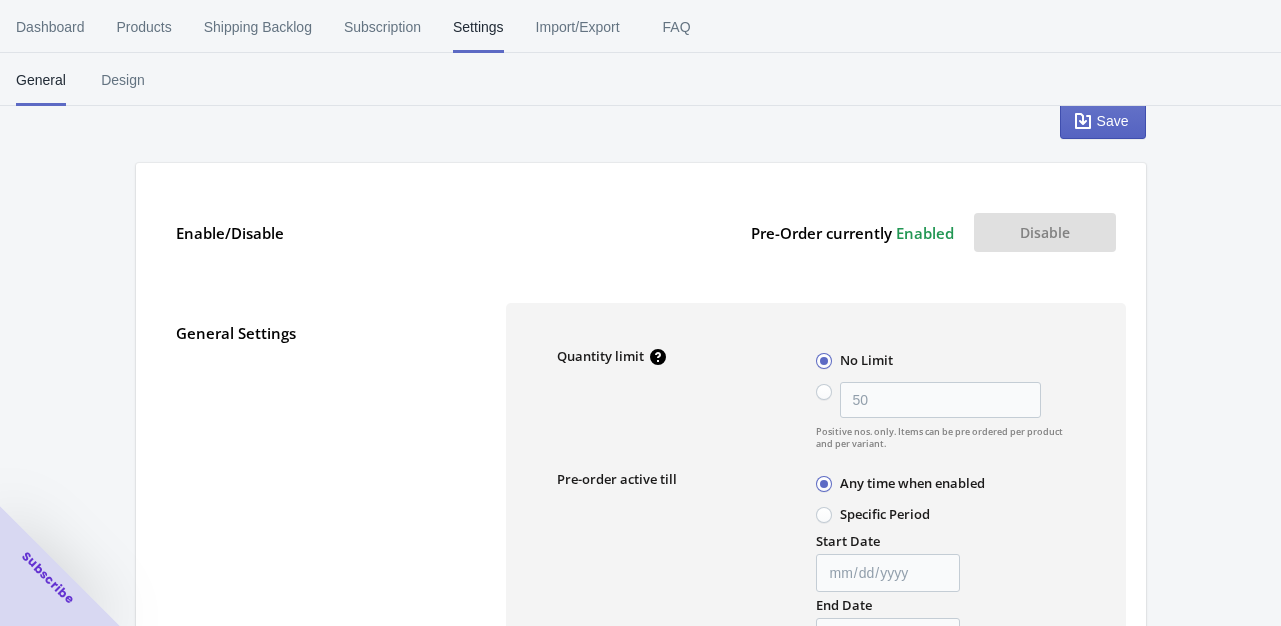 scroll, scrollTop: 117, scrollLeft: 0, axis: vertical 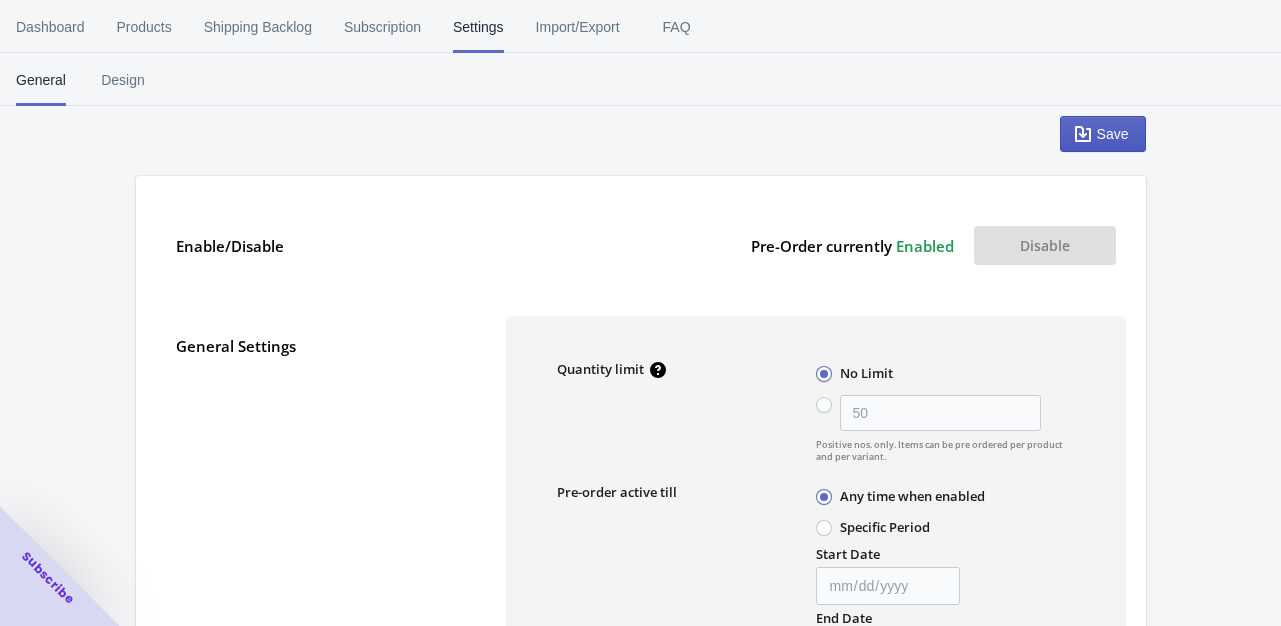 click on "Save" at bounding box center [1113, 134] 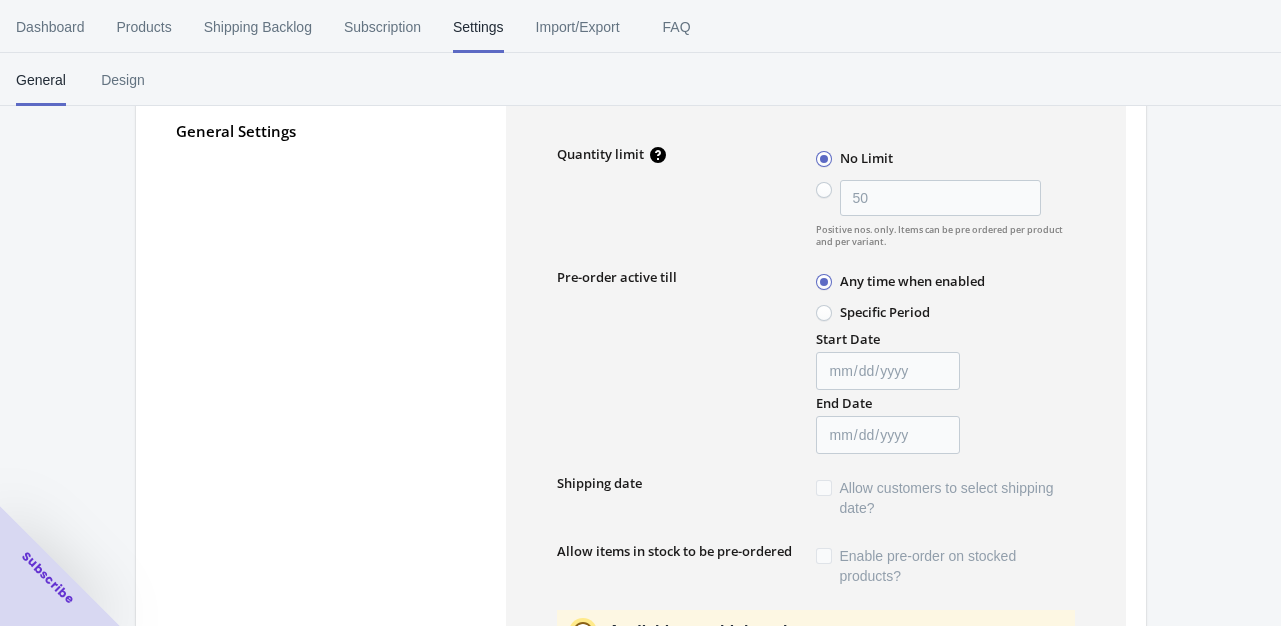 scroll, scrollTop: 413, scrollLeft: 0, axis: vertical 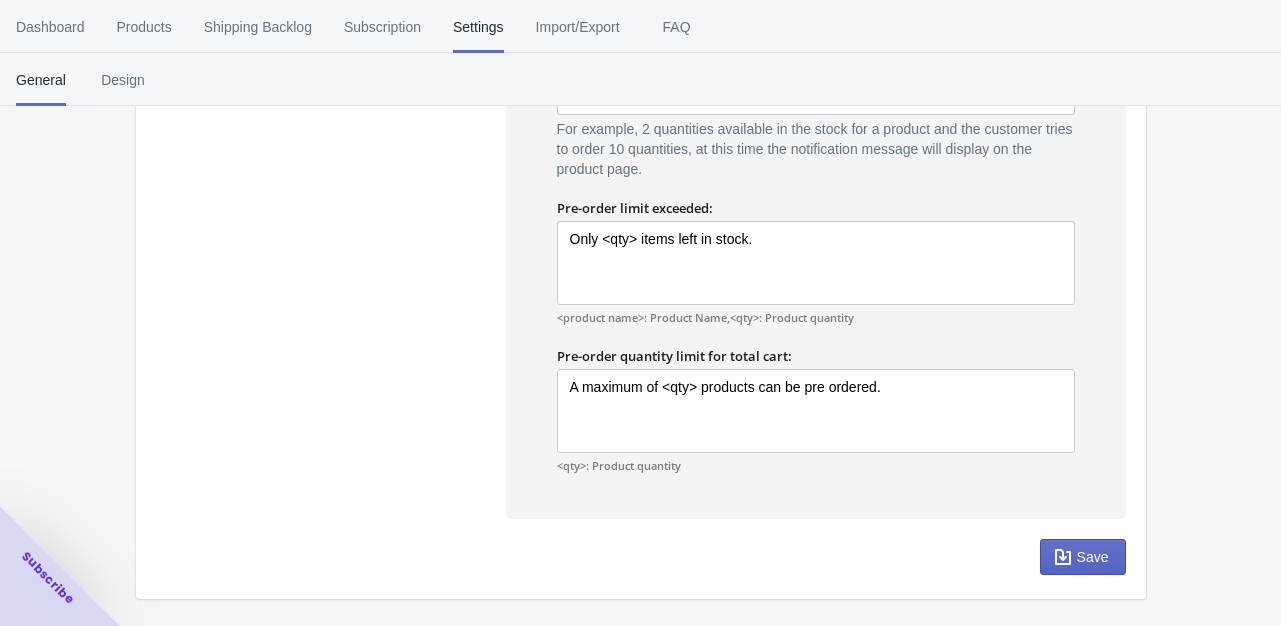 drag, startPoint x: 1292, startPoint y: 488, endPoint x: 1260, endPoint y: 538, distance: 59.36329 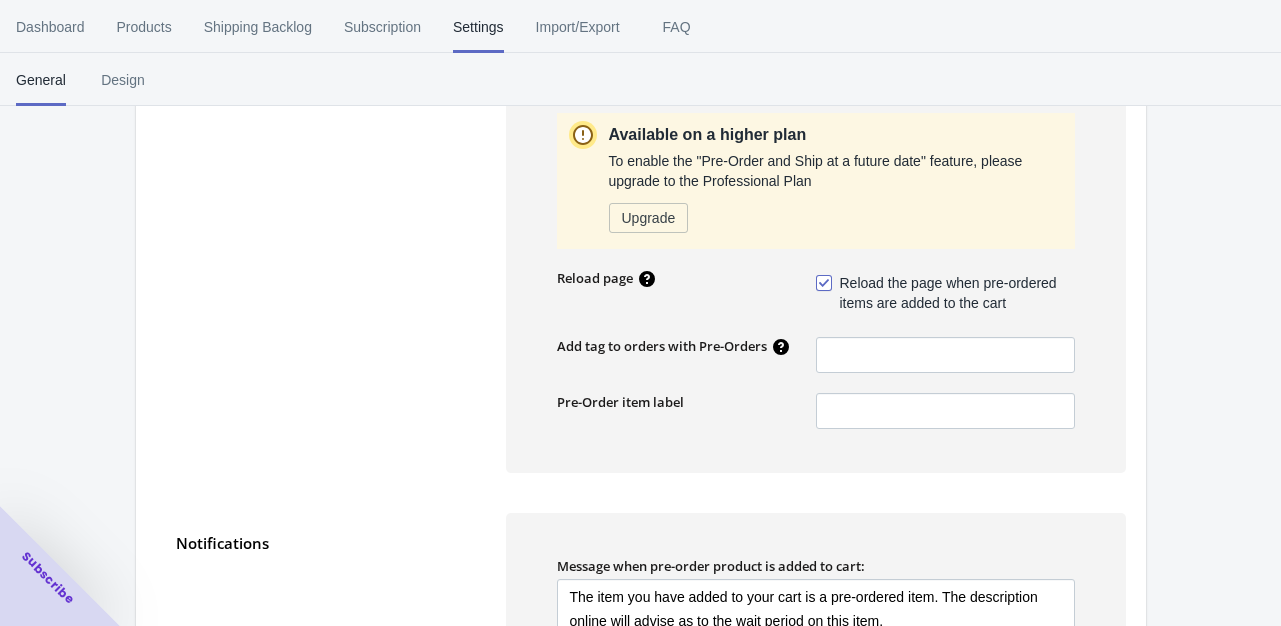 scroll, scrollTop: 0, scrollLeft: 0, axis: both 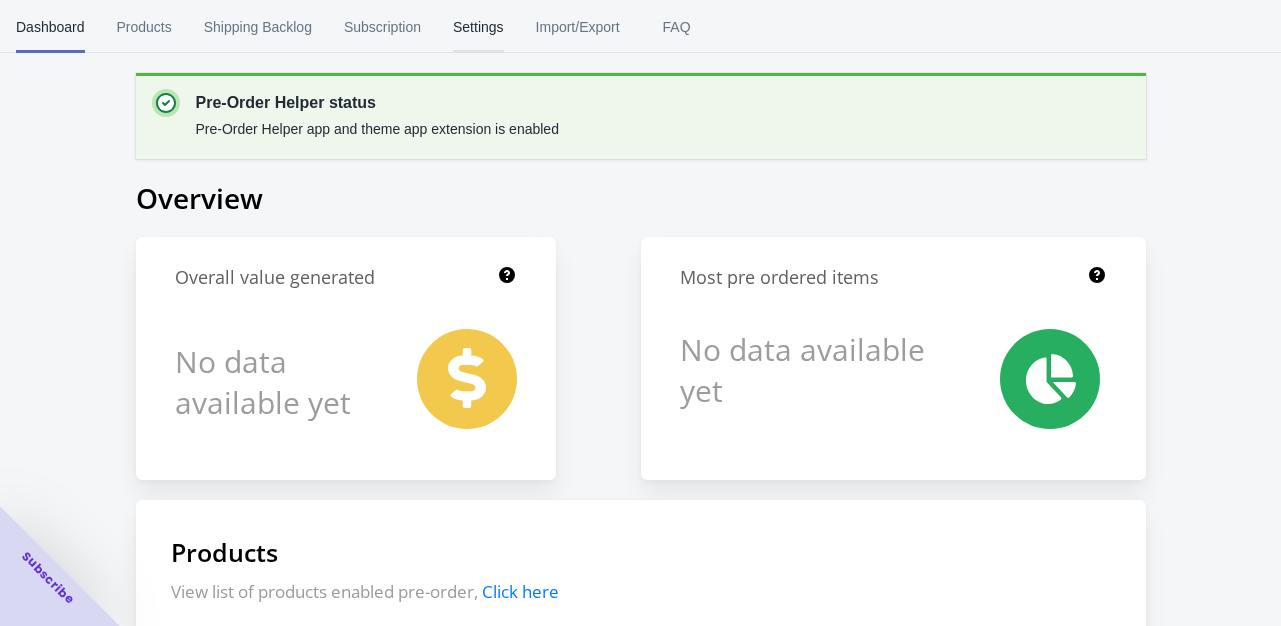 click on "Settings" at bounding box center (478, 27) 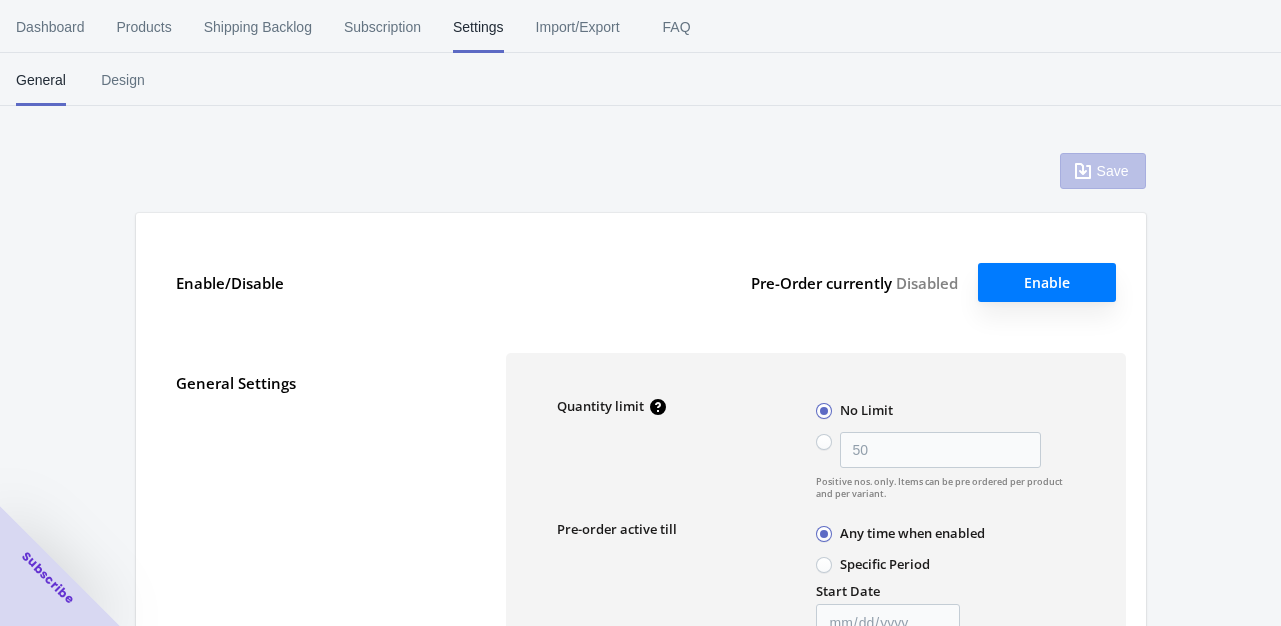 type on "50" 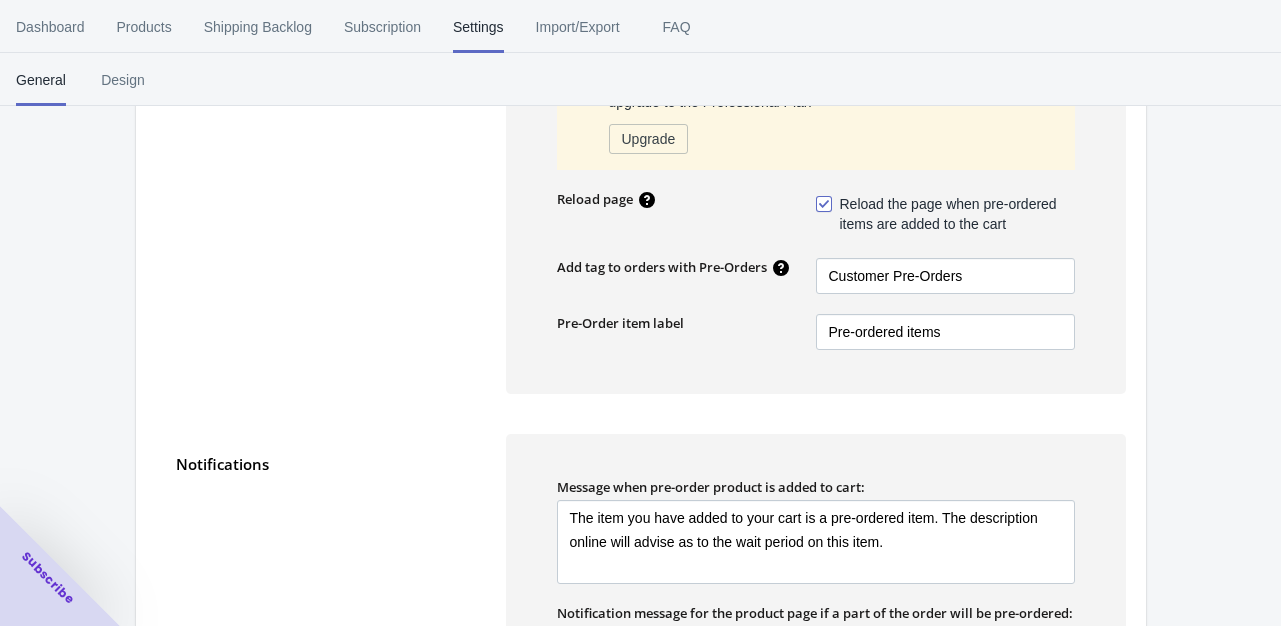 scroll, scrollTop: 834, scrollLeft: 0, axis: vertical 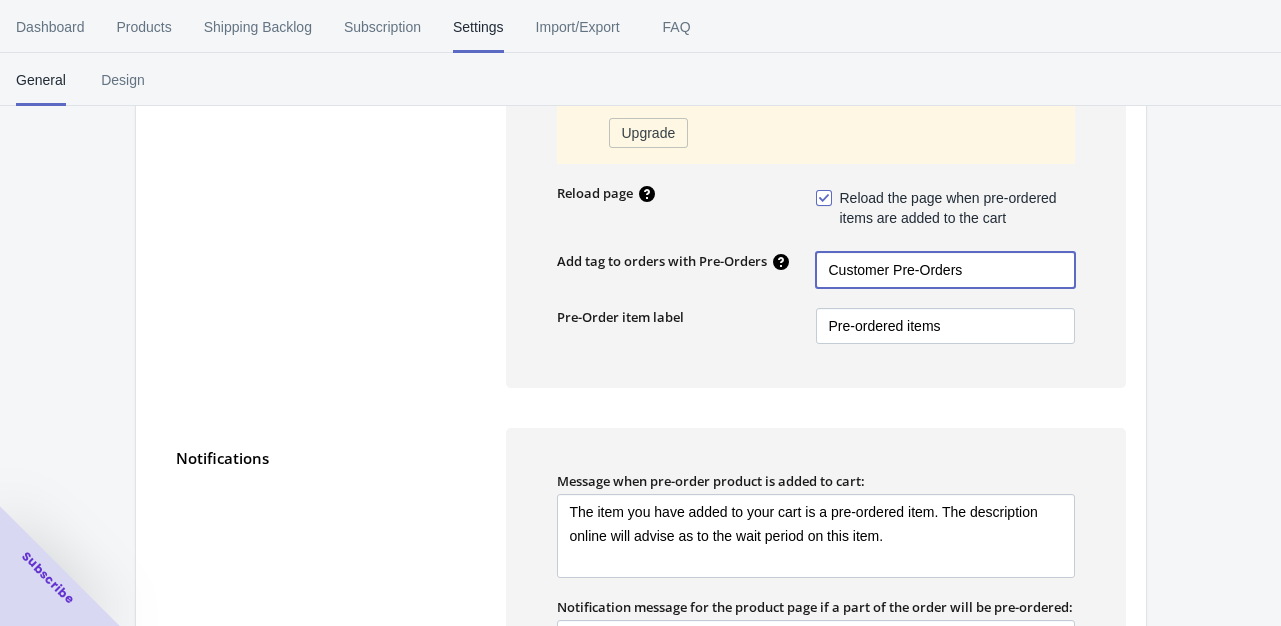 drag, startPoint x: 1000, startPoint y: 265, endPoint x: 799, endPoint y: 266, distance: 201.00249 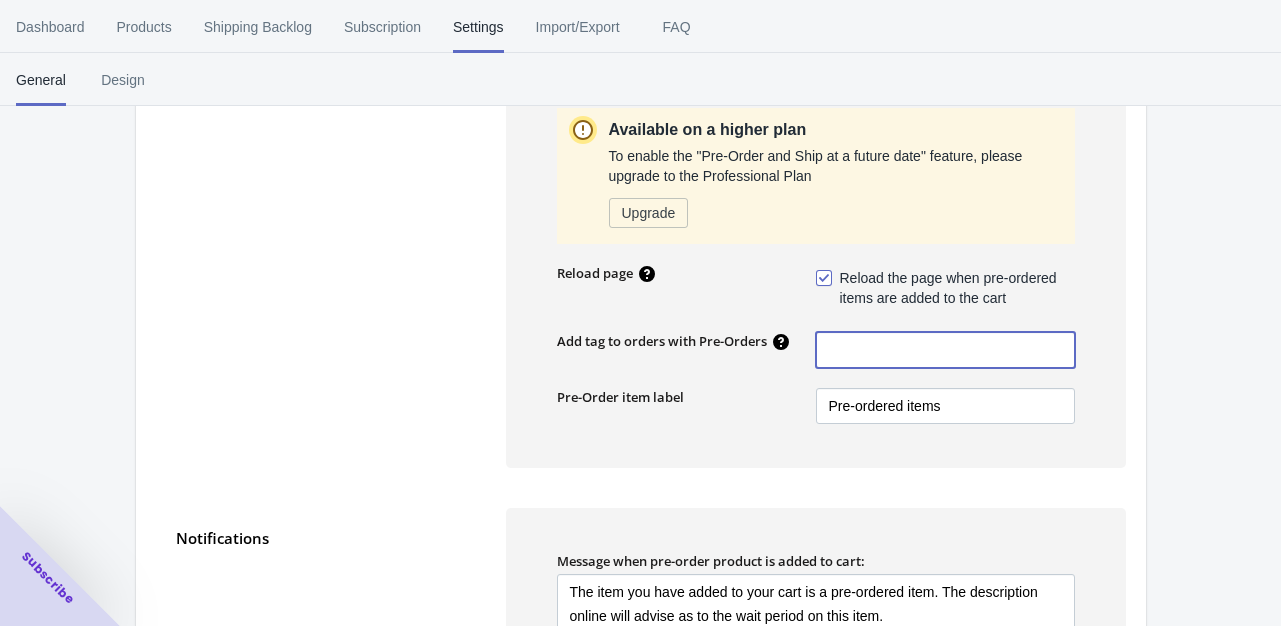 scroll, scrollTop: 914, scrollLeft: 0, axis: vertical 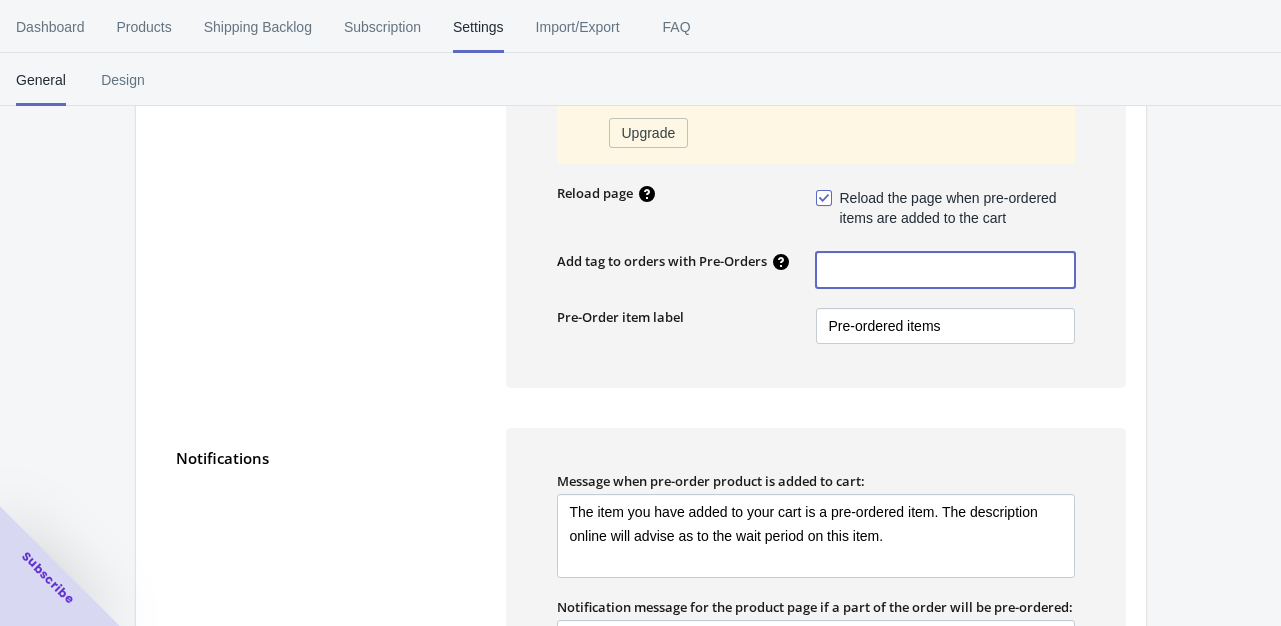 type 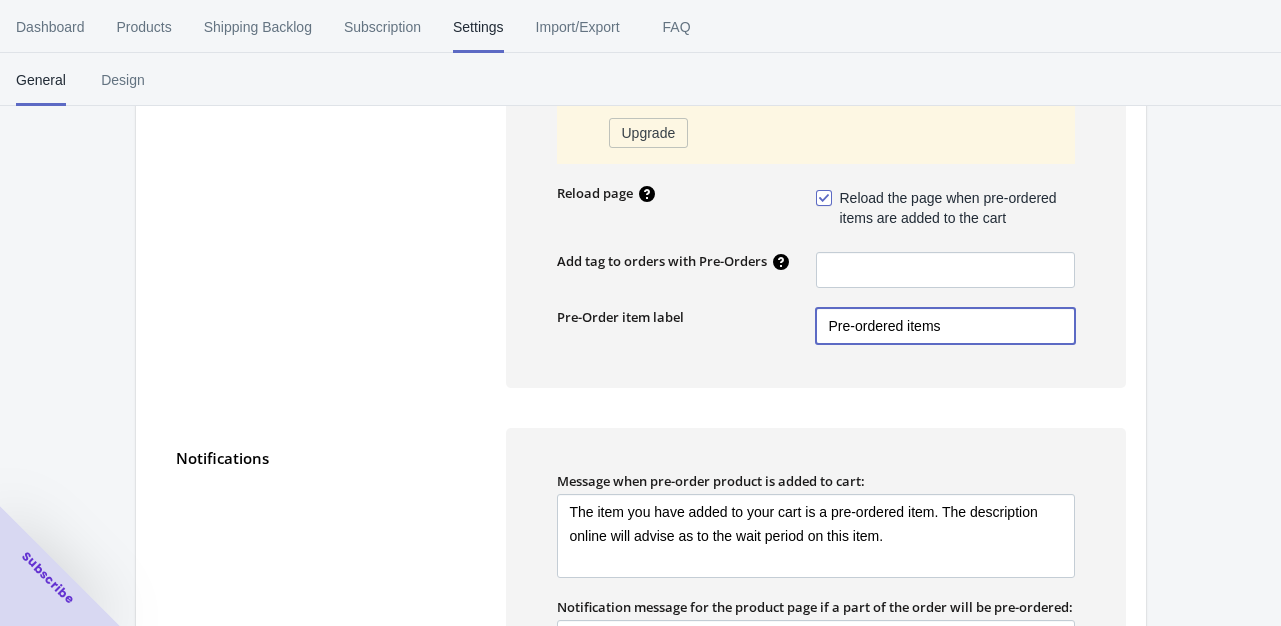 drag, startPoint x: 946, startPoint y: 325, endPoint x: 812, endPoint y: 329, distance: 134.0597 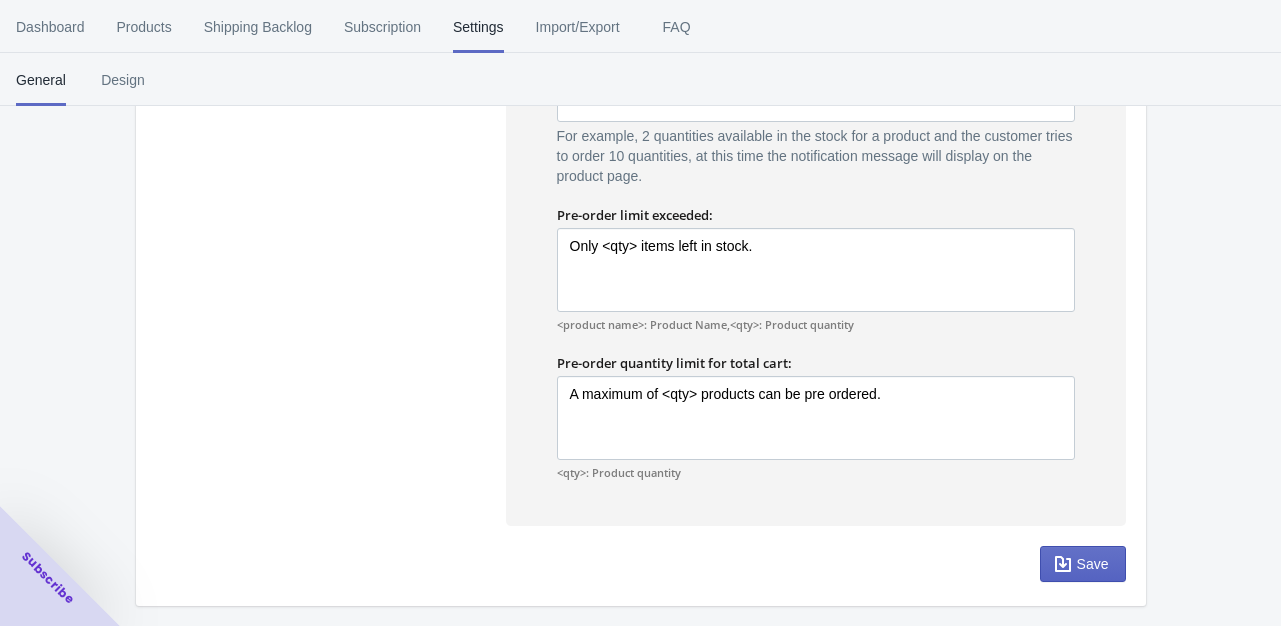scroll, scrollTop: 1499, scrollLeft: 0, axis: vertical 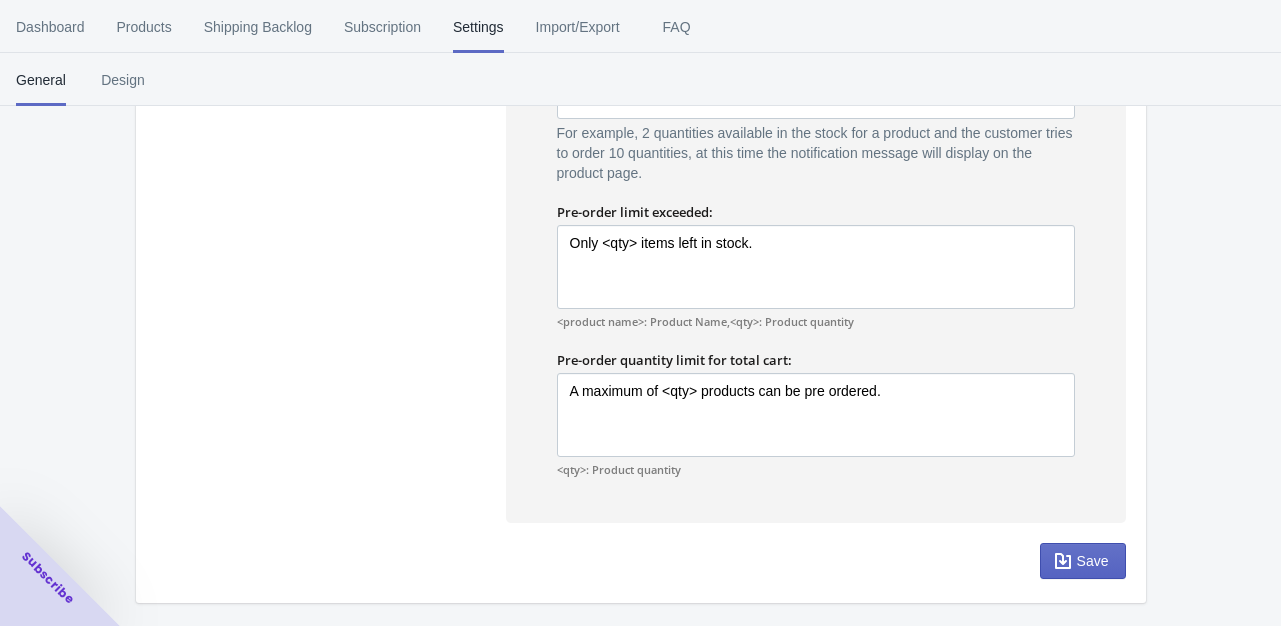 type 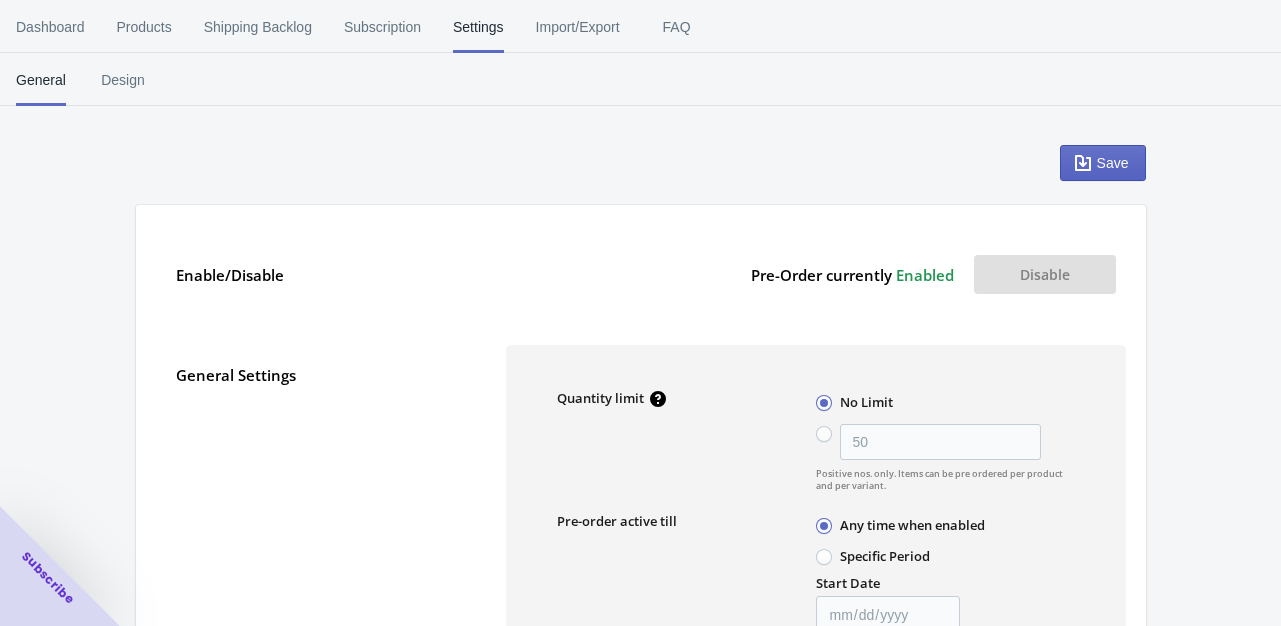 scroll, scrollTop: 68, scrollLeft: 0, axis: vertical 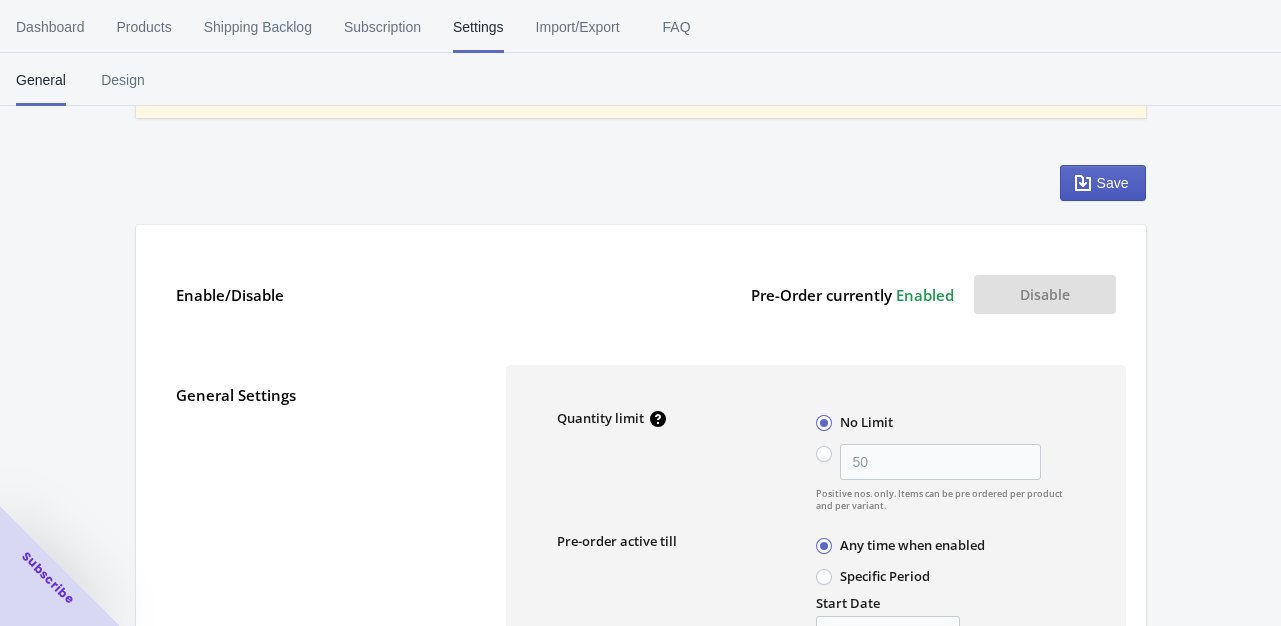 click on "Save" at bounding box center [1113, 183] 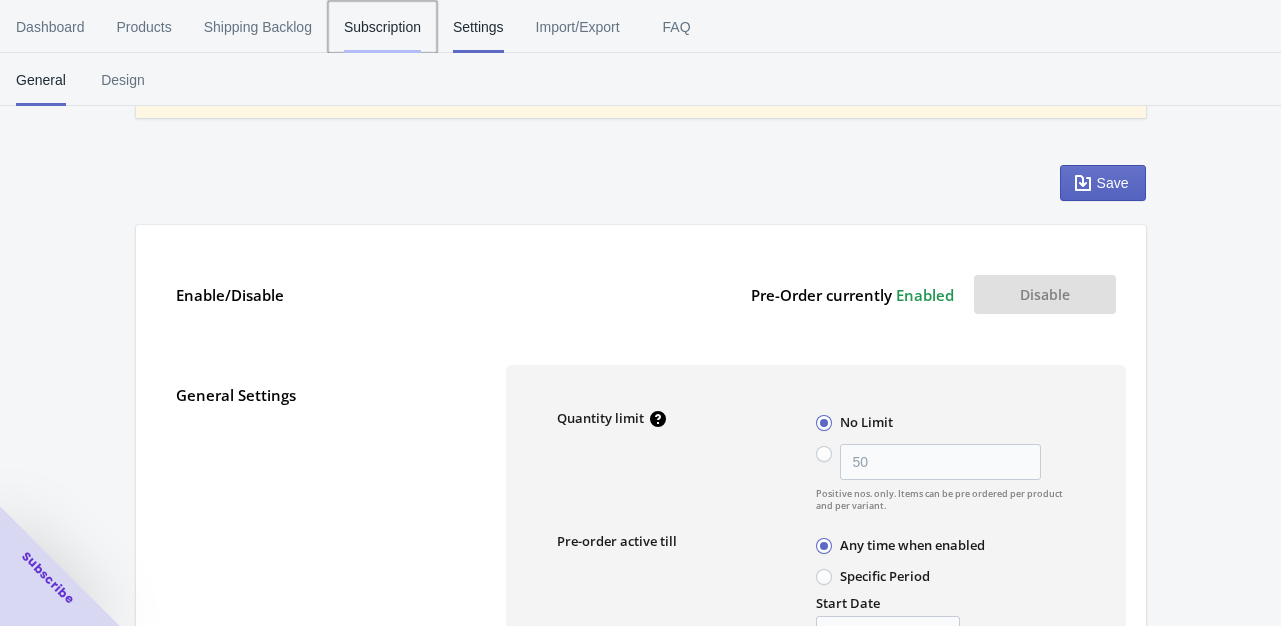 click on "Subscription" at bounding box center [382, 27] 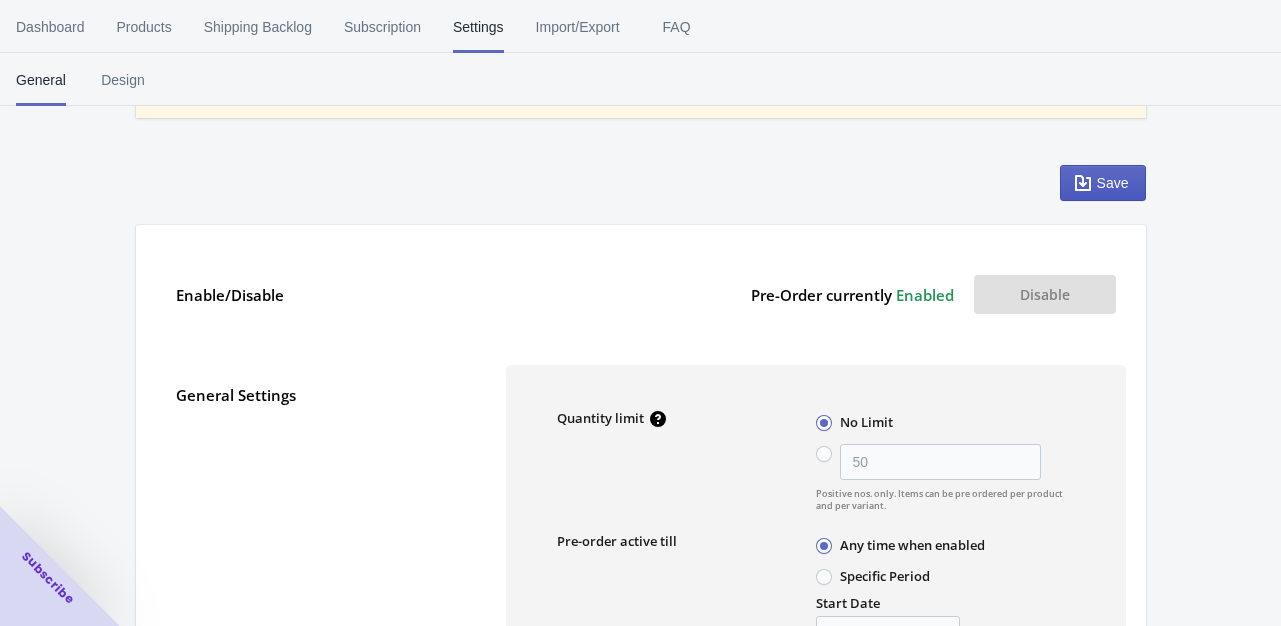 click 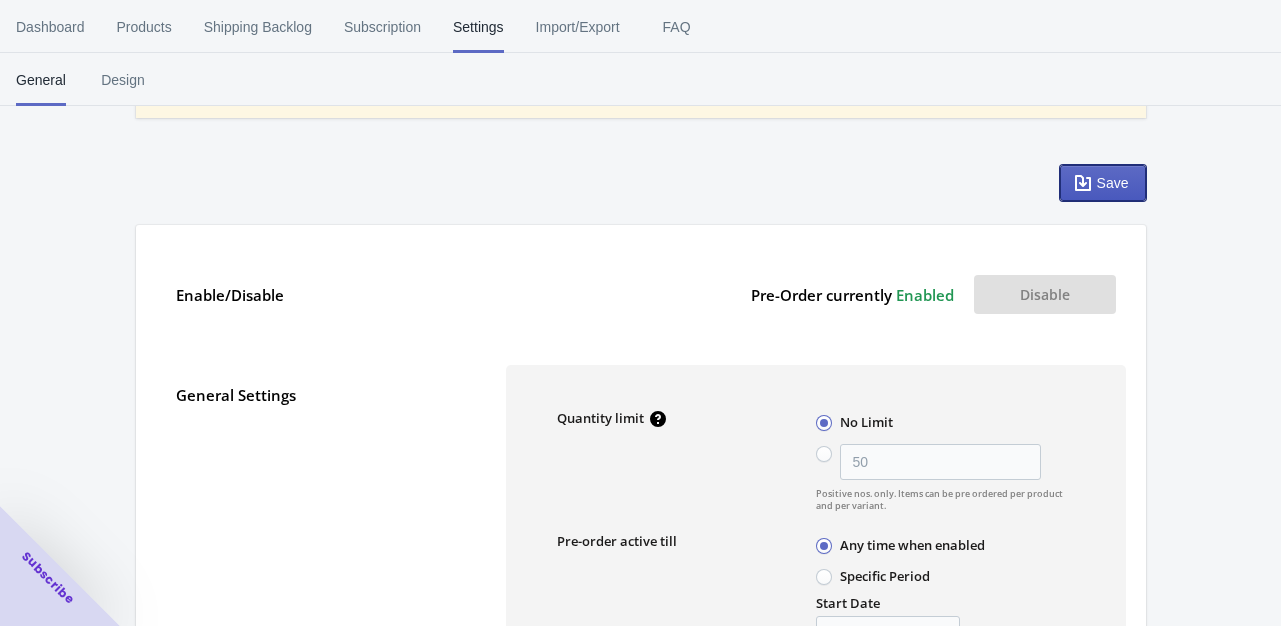 click 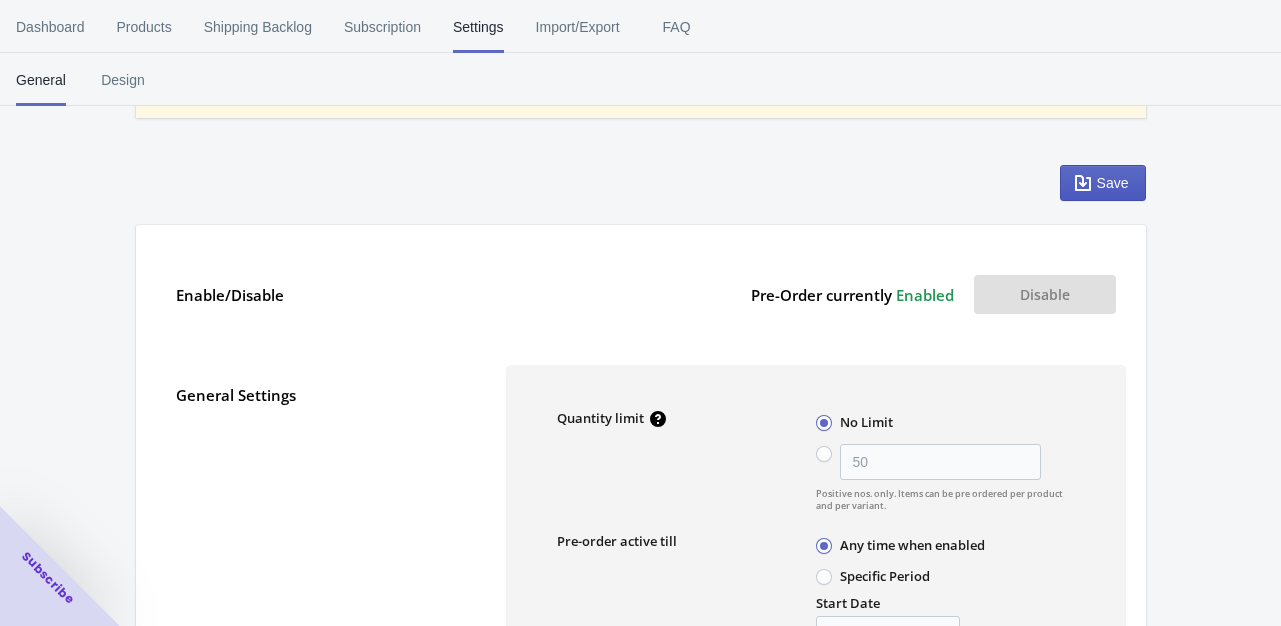click 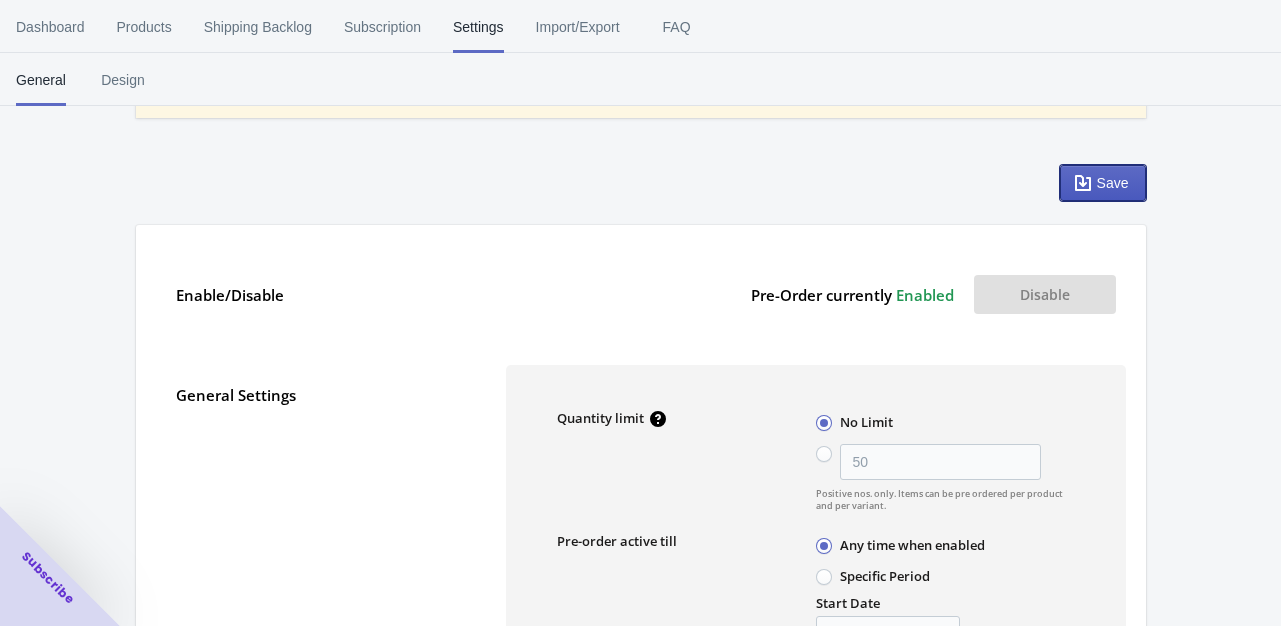 click 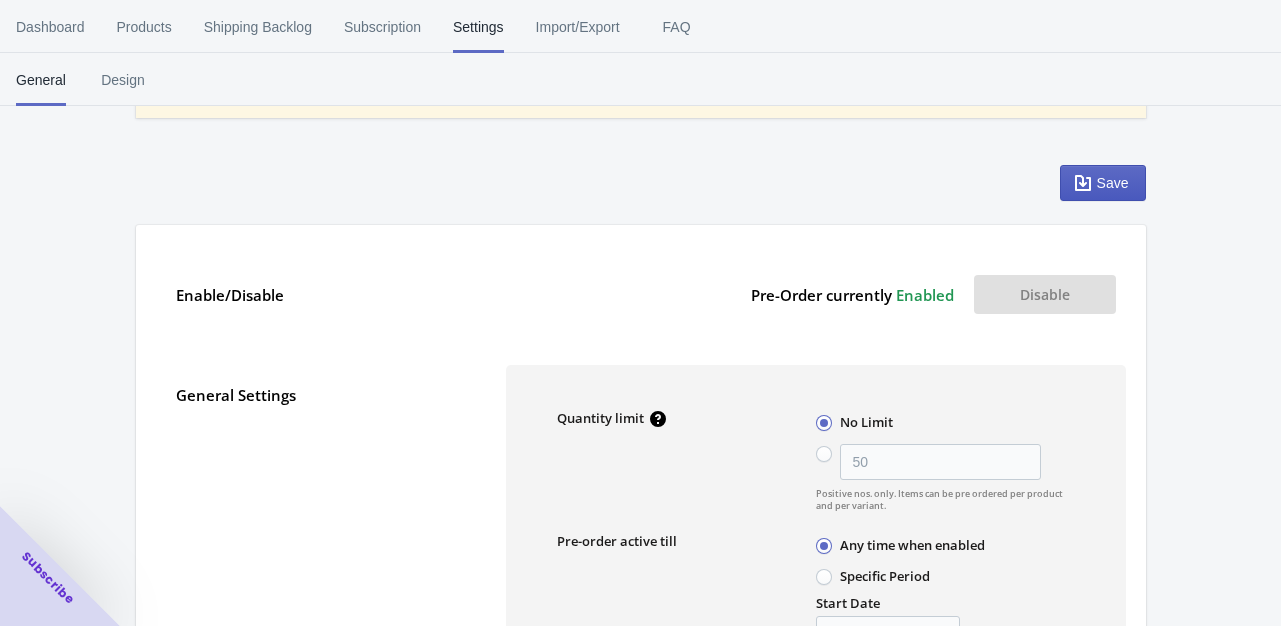 click 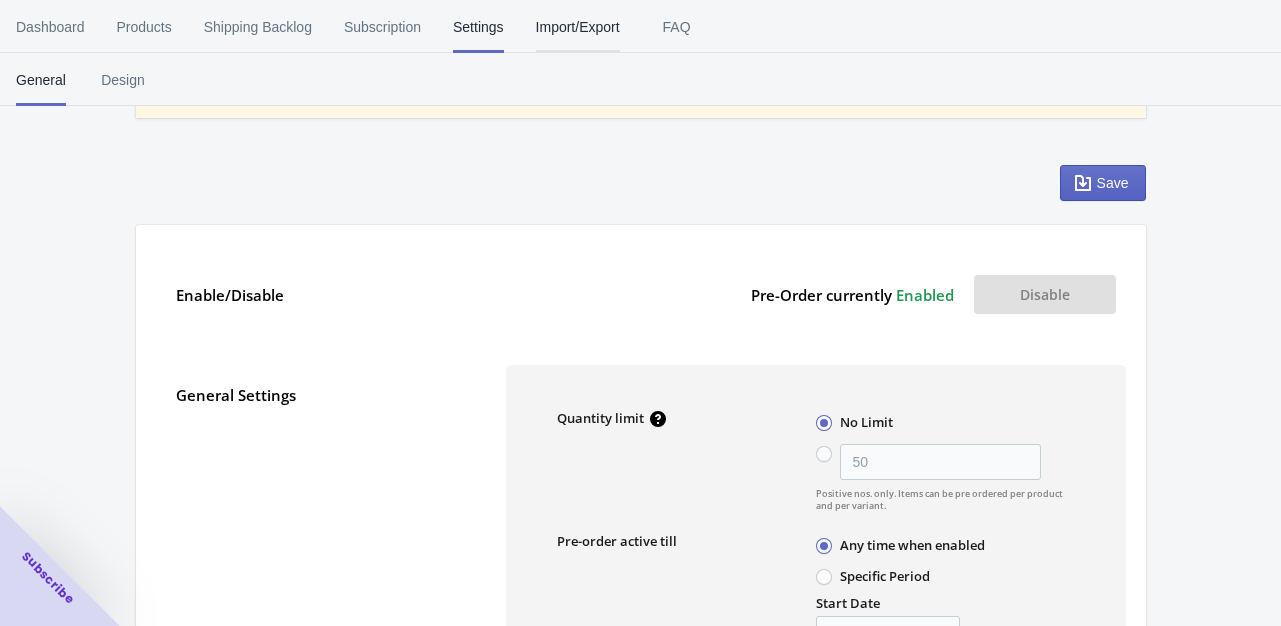click on "Import/Export" at bounding box center (578, 27) 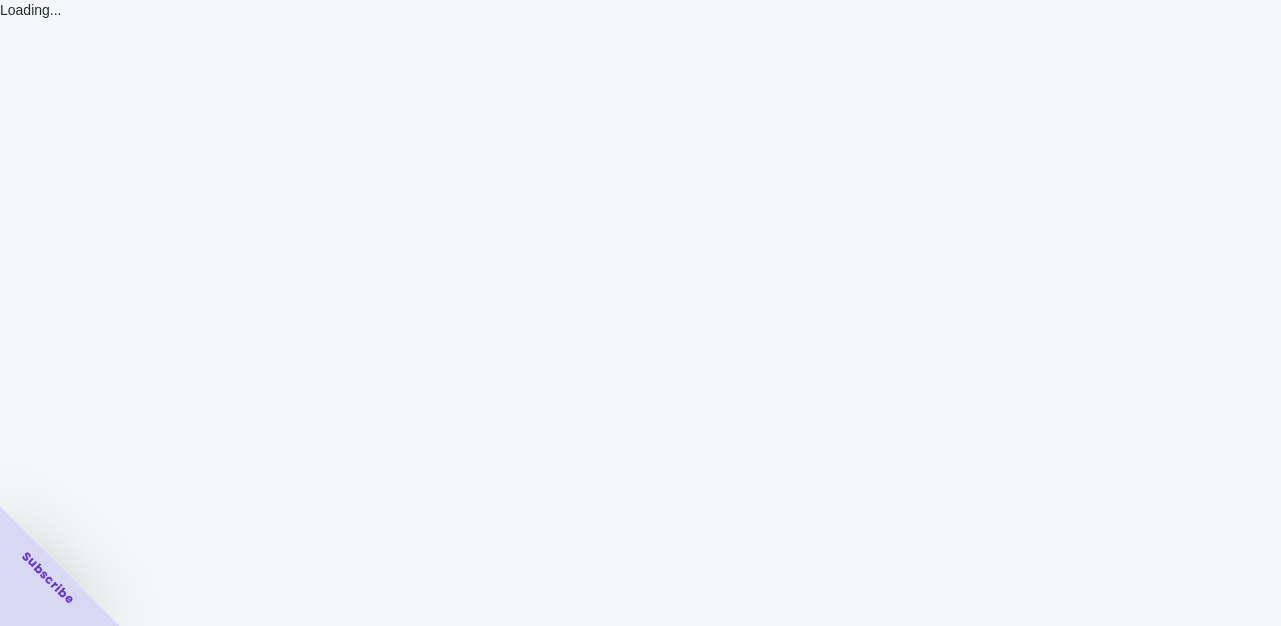 scroll, scrollTop: 0, scrollLeft: 0, axis: both 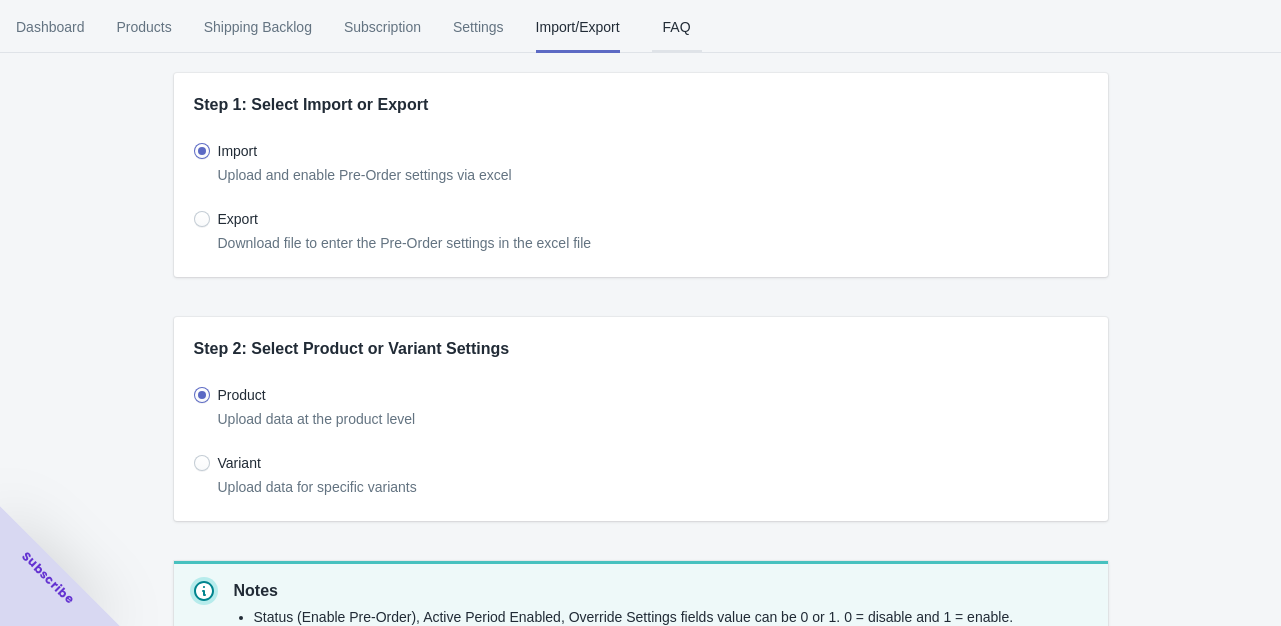 click on "FAQ" at bounding box center [677, 27] 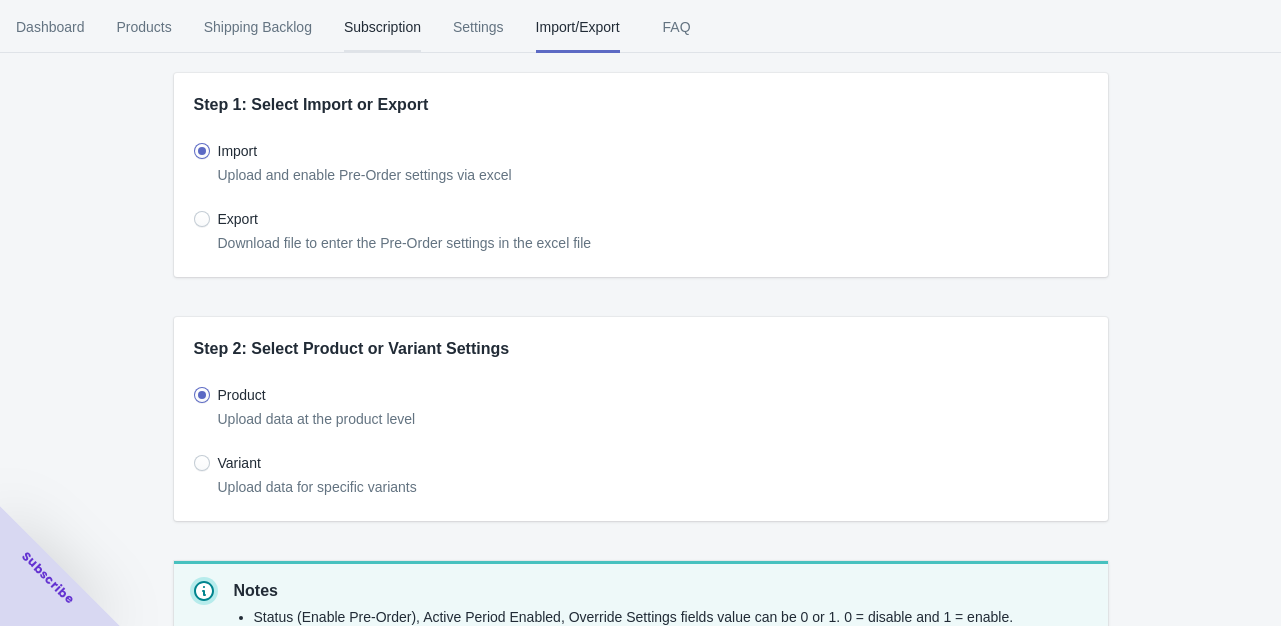 click on "Subscription" at bounding box center (382, 27) 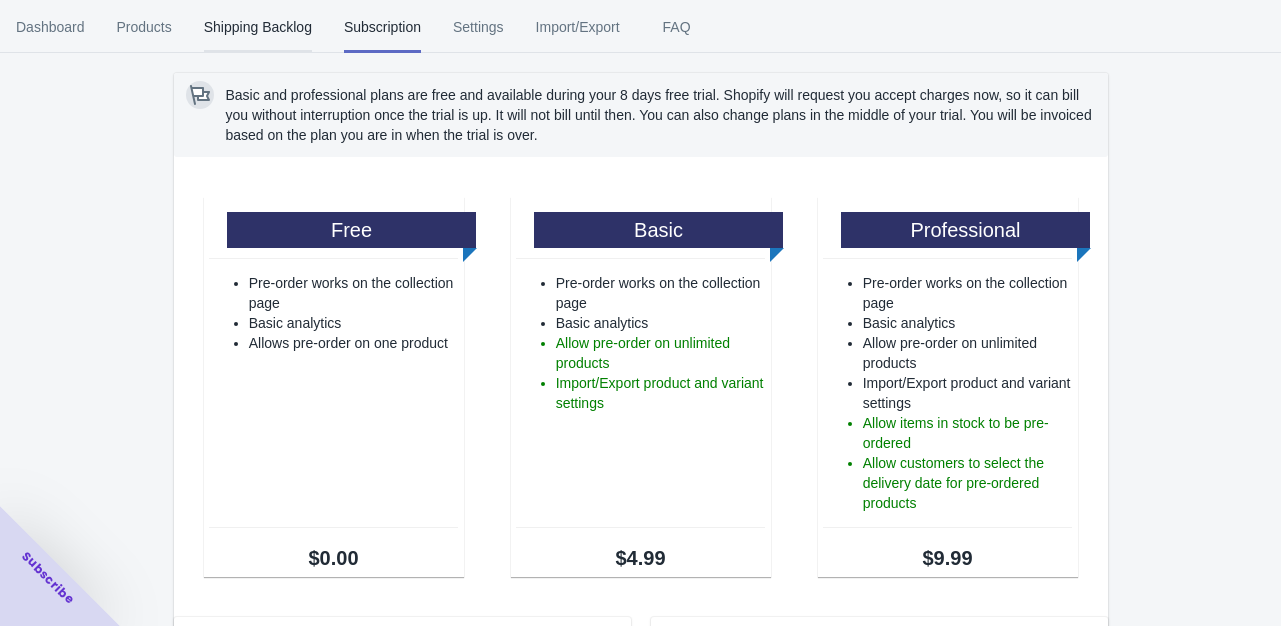 click on "Shipping Backlog" at bounding box center (258, 27) 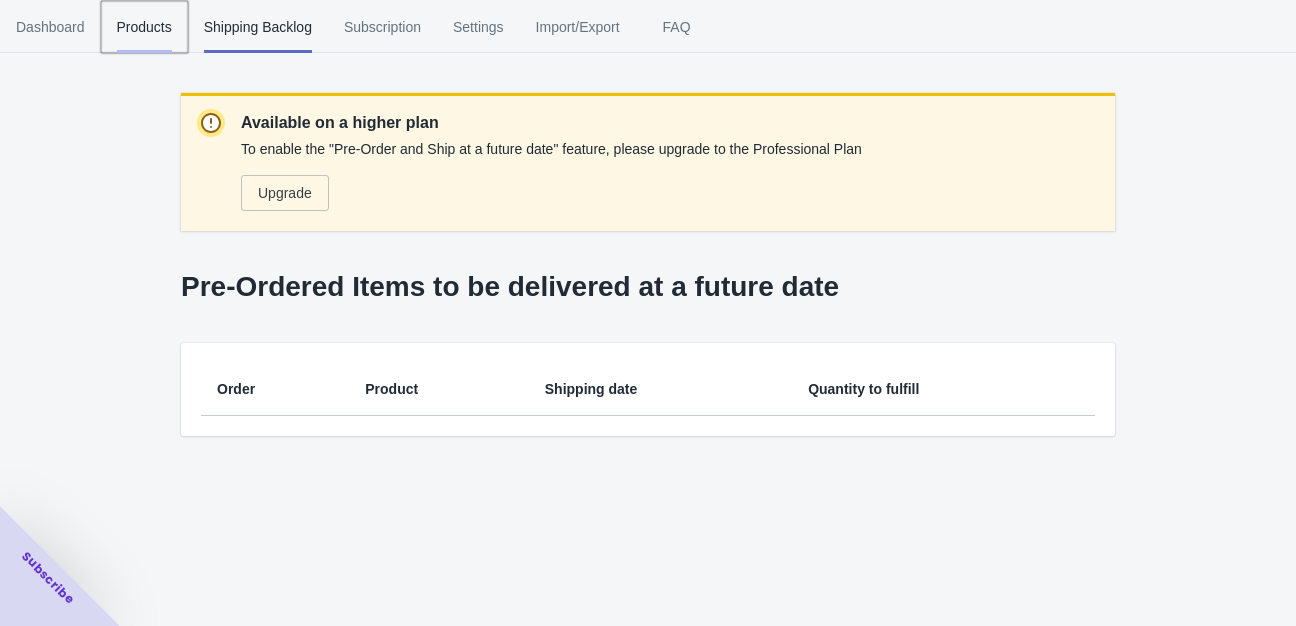 click on "Products" at bounding box center (144, 27) 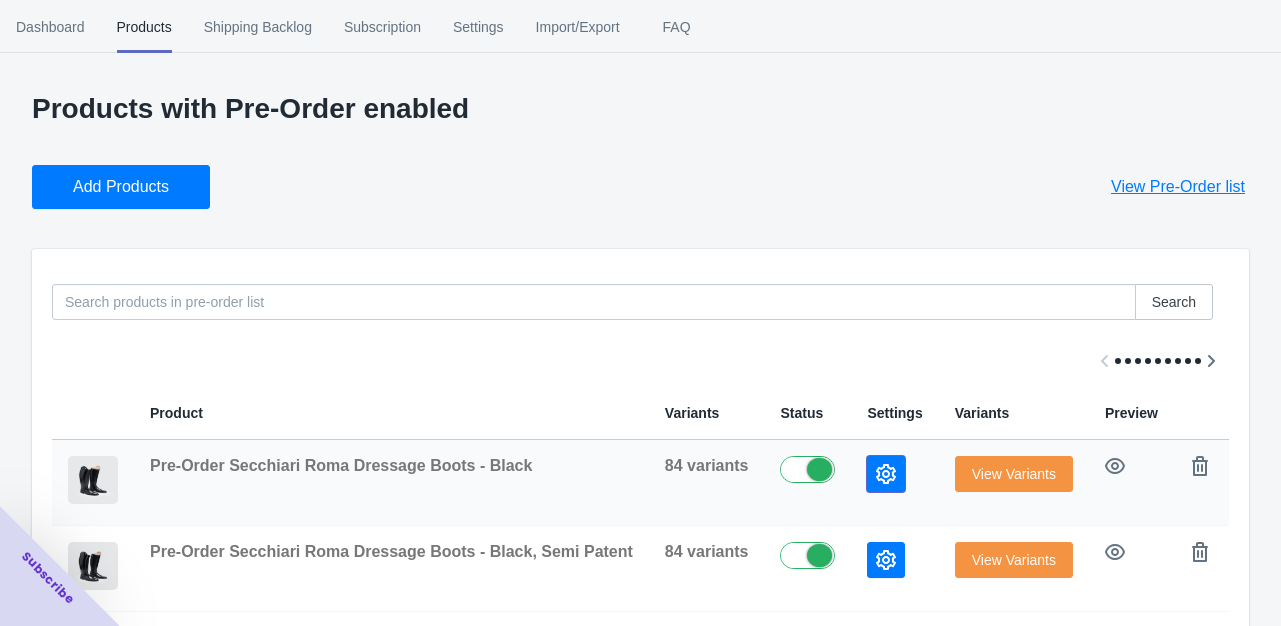 click 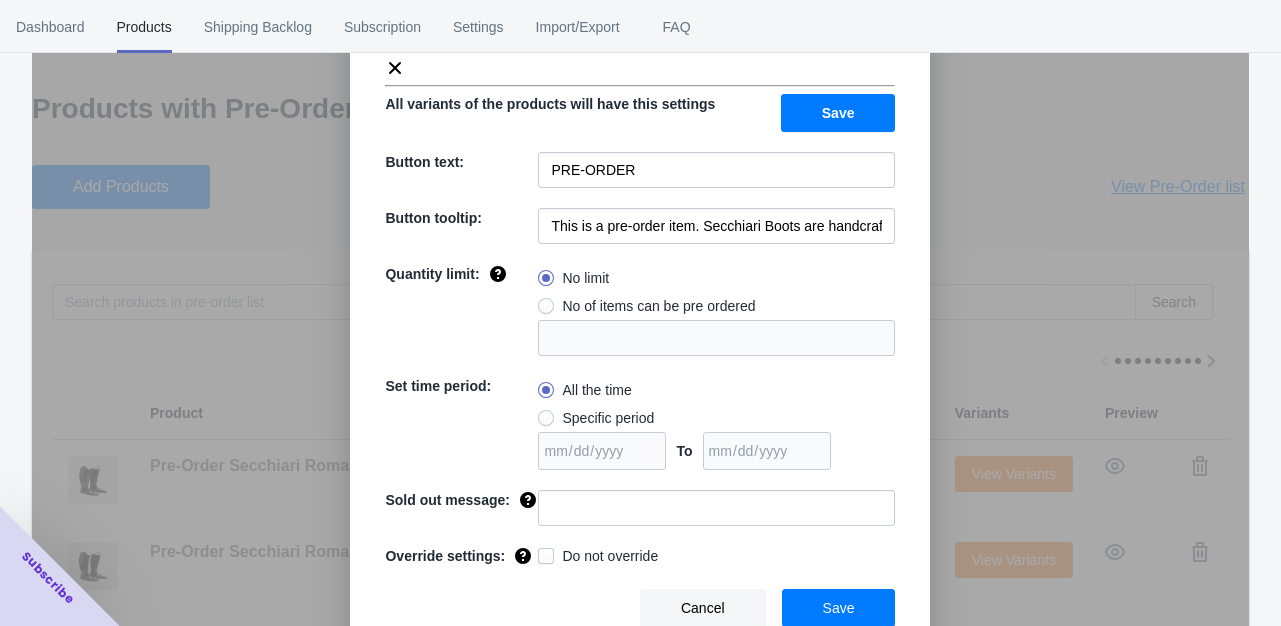 scroll, scrollTop: 130, scrollLeft: 0, axis: vertical 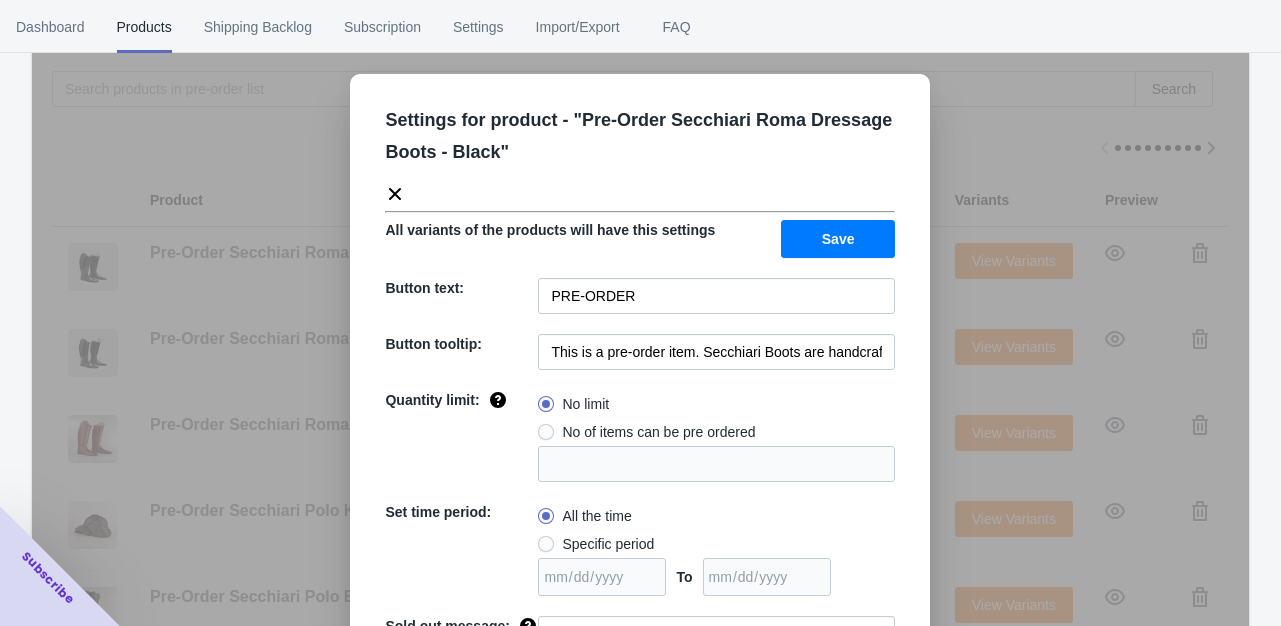 click 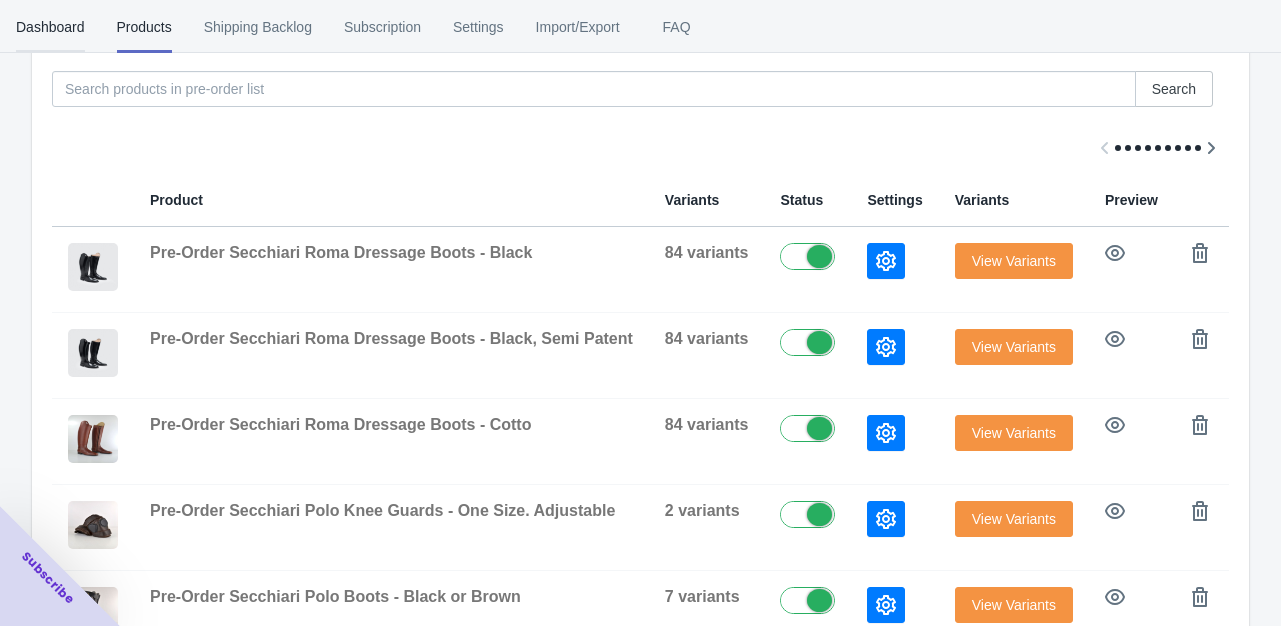 click on "Dashboard" at bounding box center (50, 27) 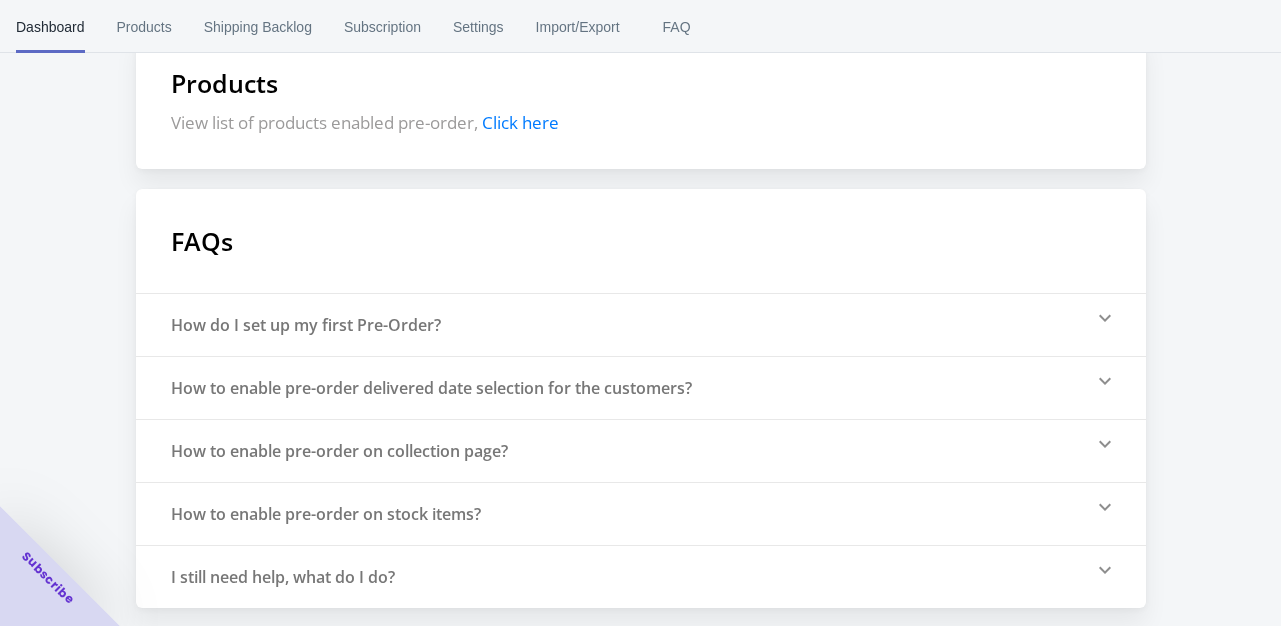 scroll, scrollTop: 465, scrollLeft: 0, axis: vertical 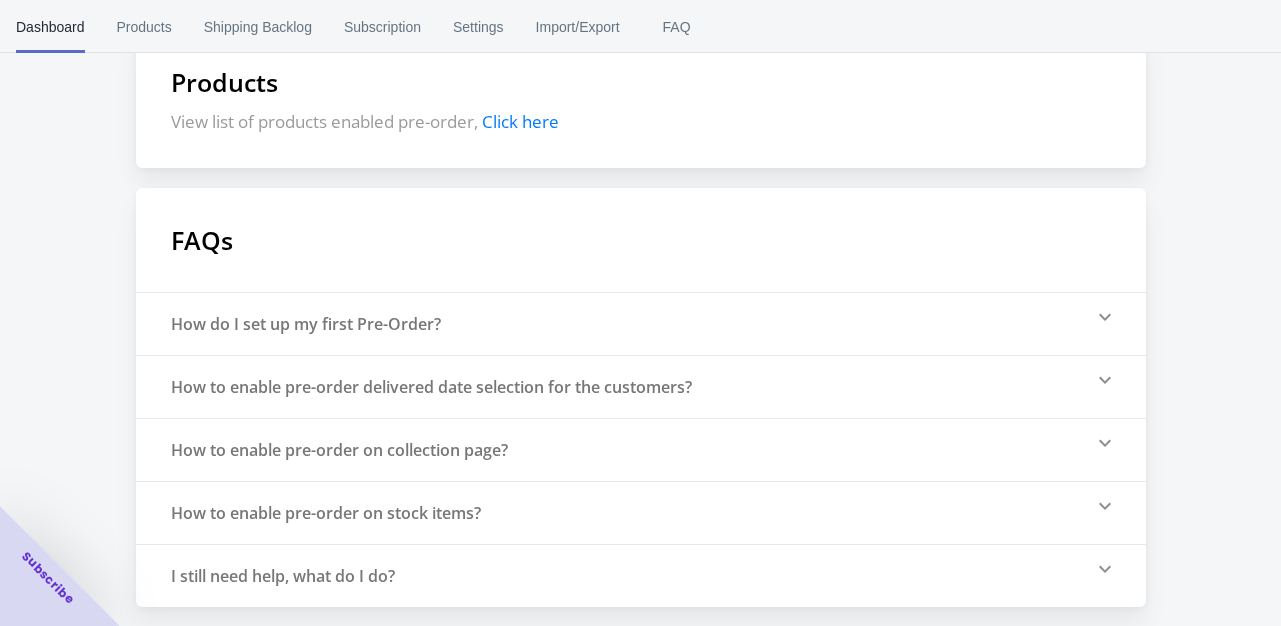 click 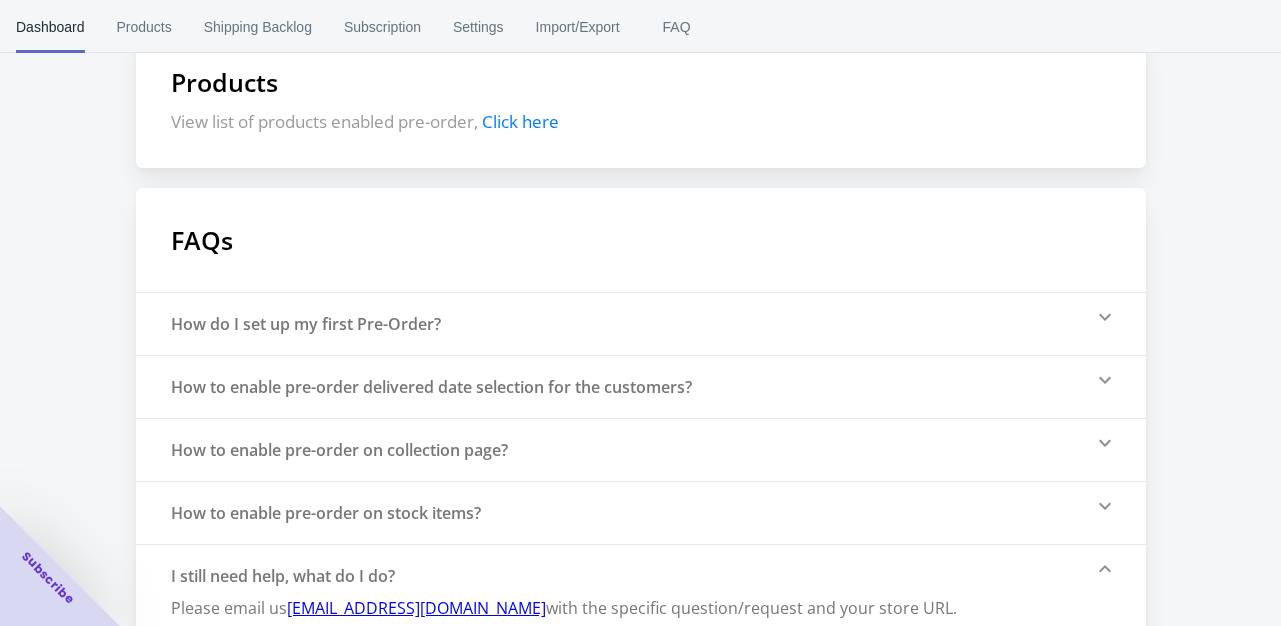 scroll, scrollTop: 507, scrollLeft: 0, axis: vertical 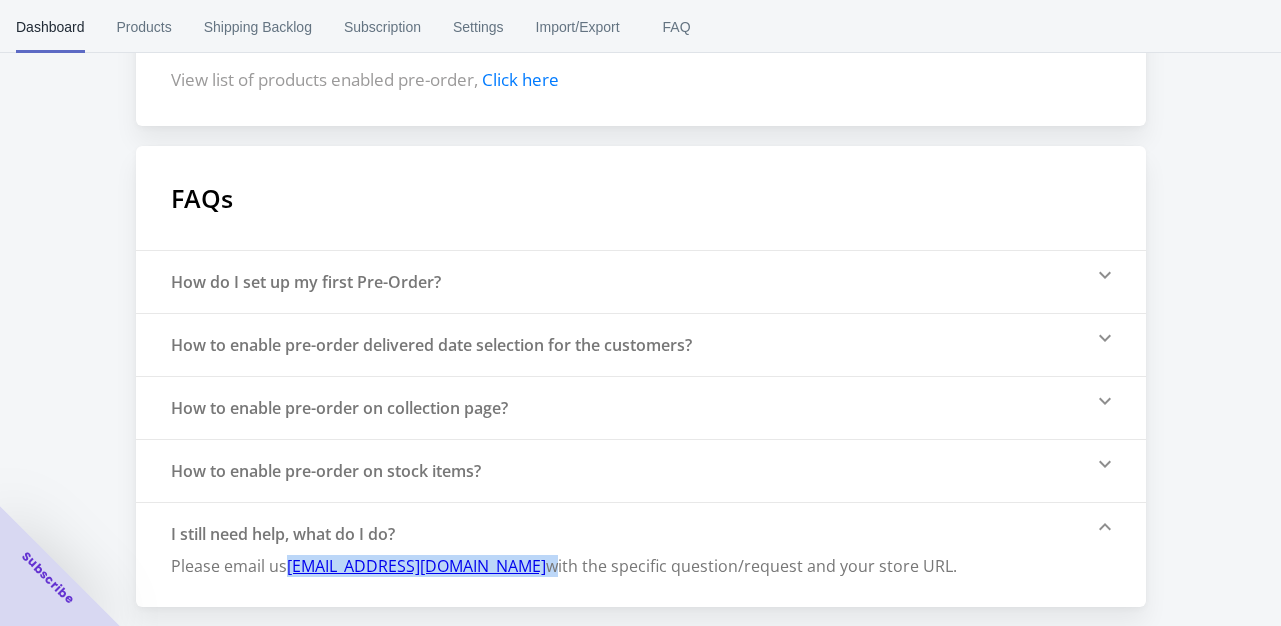 drag, startPoint x: 504, startPoint y: 561, endPoint x: 292, endPoint y: 567, distance: 212.08488 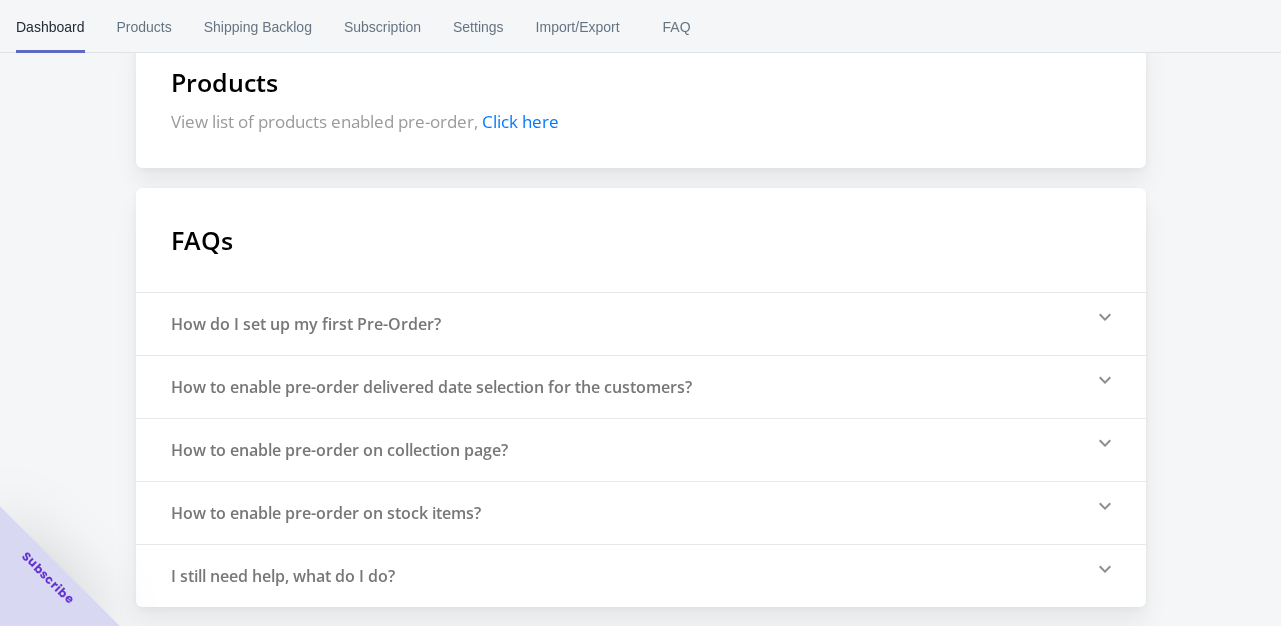 click 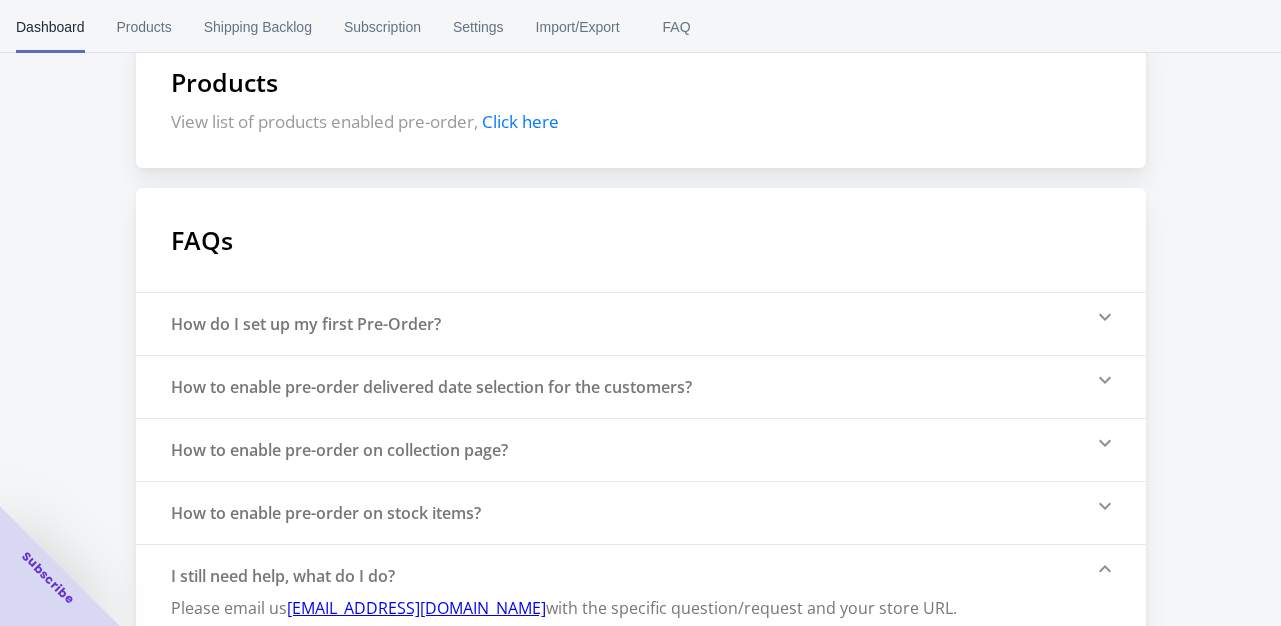 scroll, scrollTop: 507, scrollLeft: 0, axis: vertical 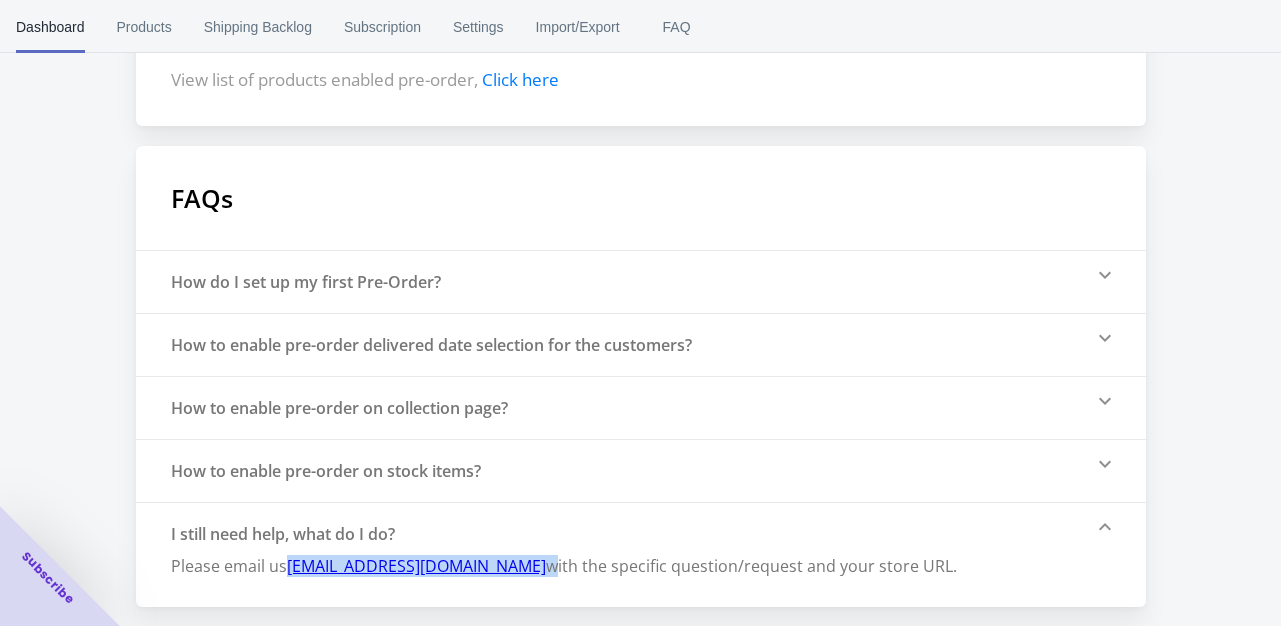 drag, startPoint x: 502, startPoint y: 567, endPoint x: 291, endPoint y: 564, distance: 211.02133 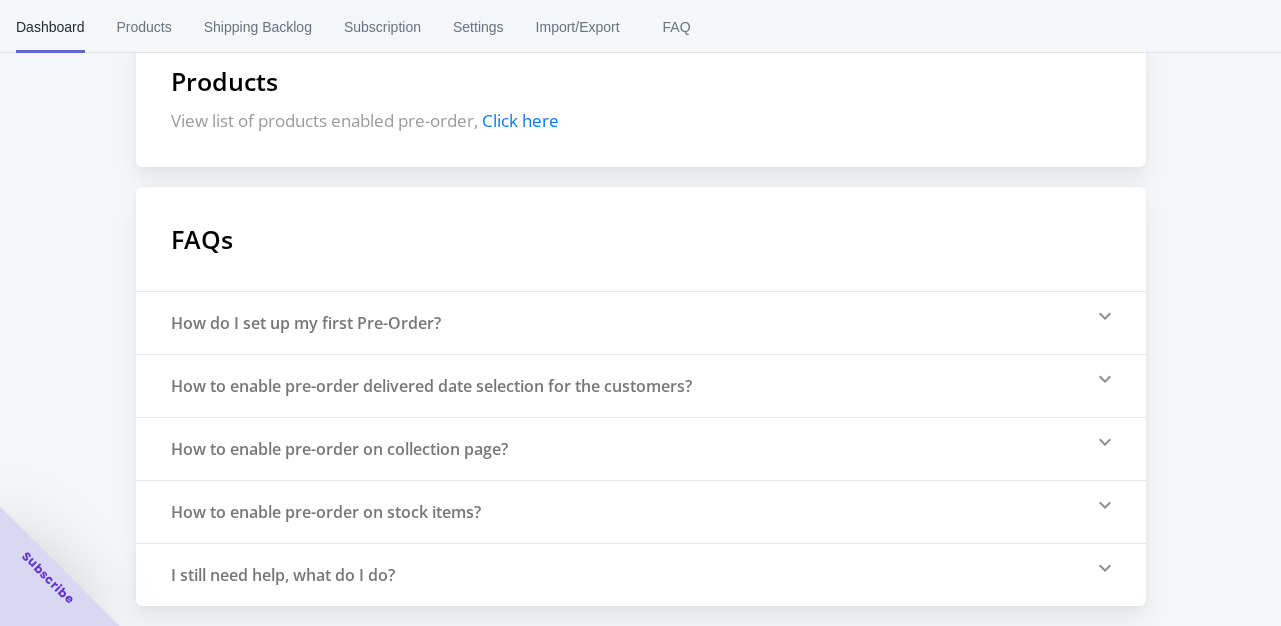 scroll, scrollTop: 465, scrollLeft: 0, axis: vertical 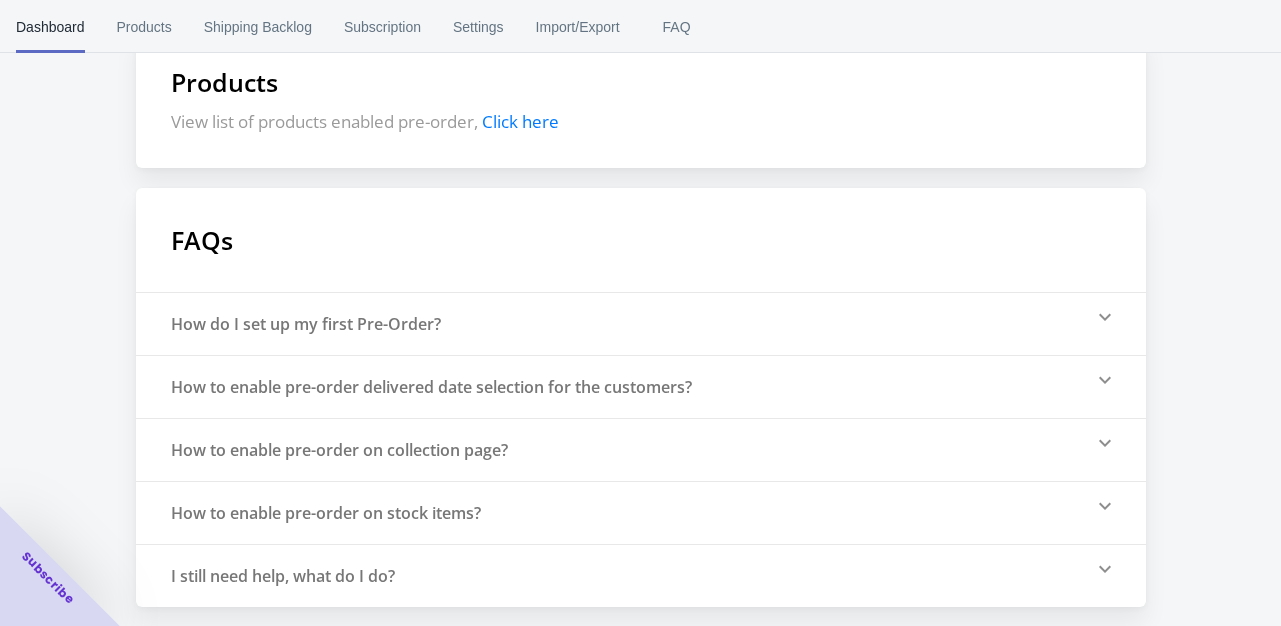 click 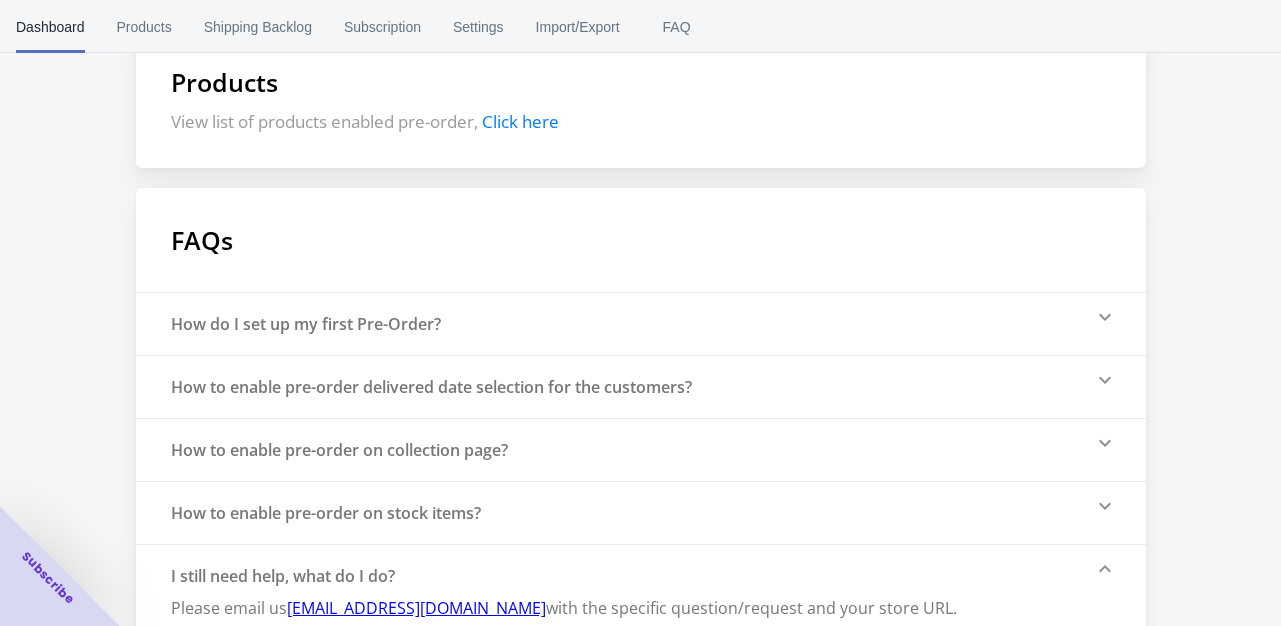 scroll, scrollTop: 507, scrollLeft: 0, axis: vertical 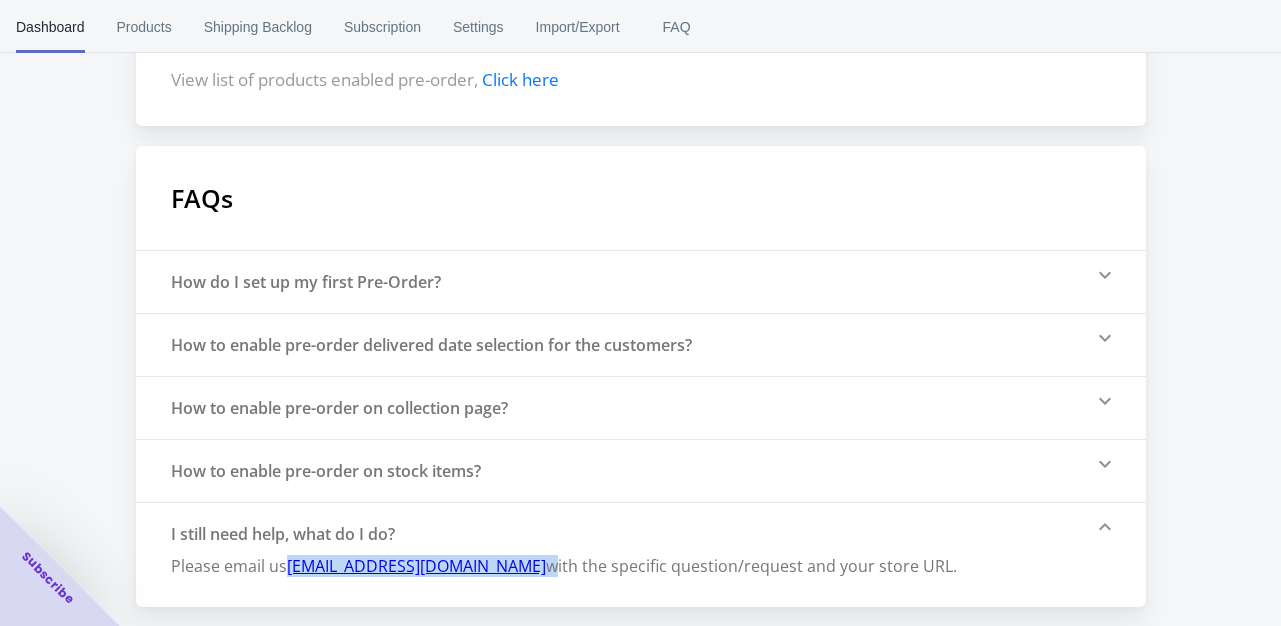 drag, startPoint x: 506, startPoint y: 568, endPoint x: 288, endPoint y: 568, distance: 218 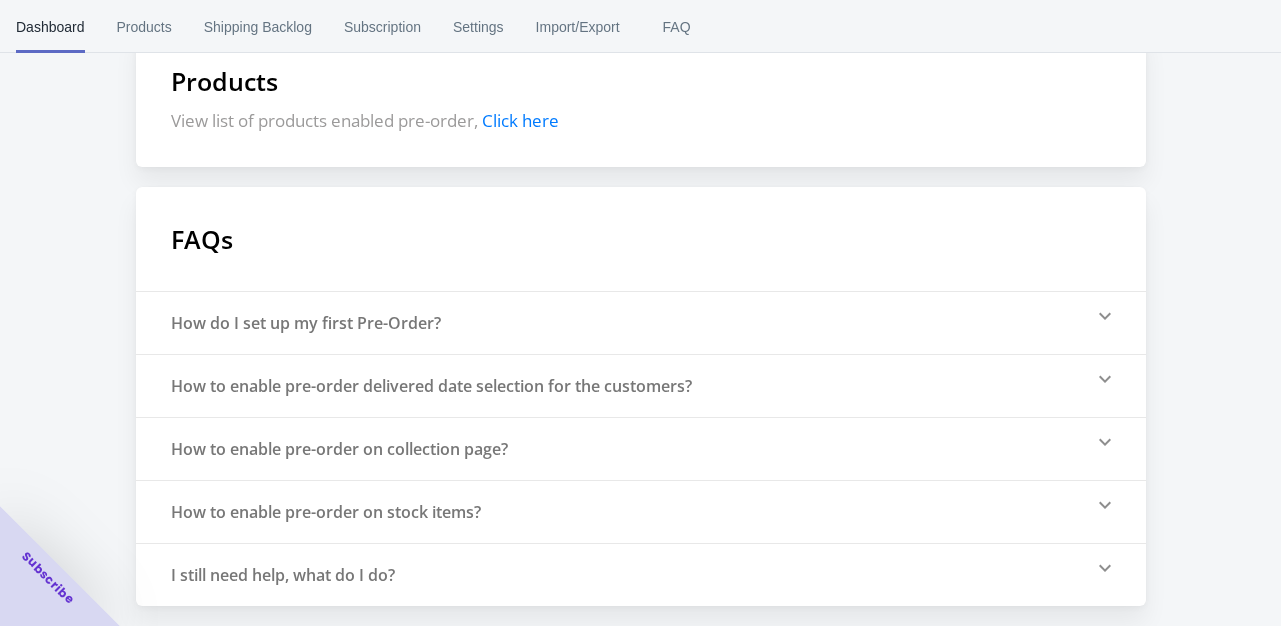scroll, scrollTop: 465, scrollLeft: 0, axis: vertical 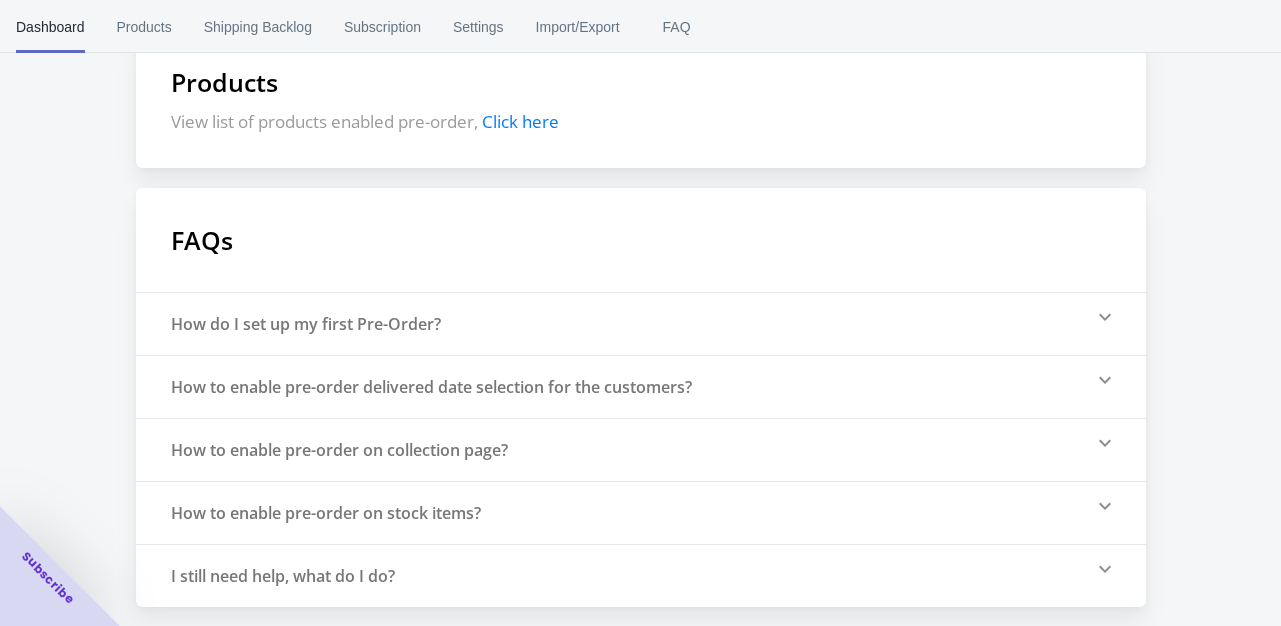 click on "I still need help, what do I do?" at bounding box center (641, 575) 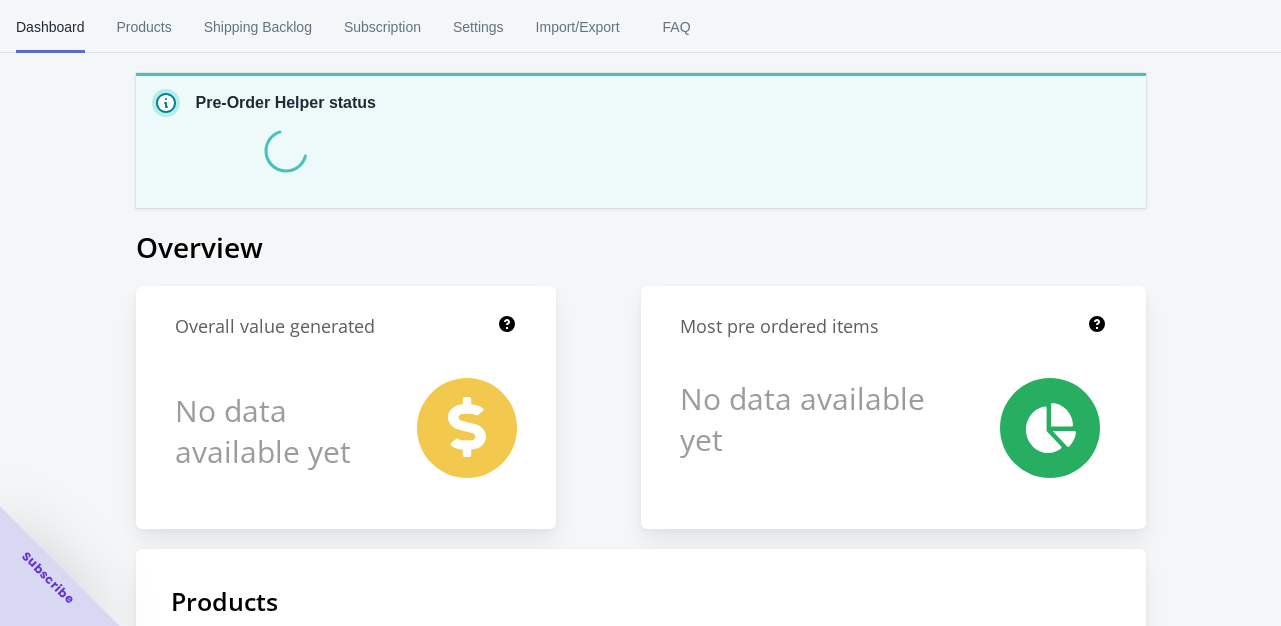 scroll, scrollTop: 0, scrollLeft: 0, axis: both 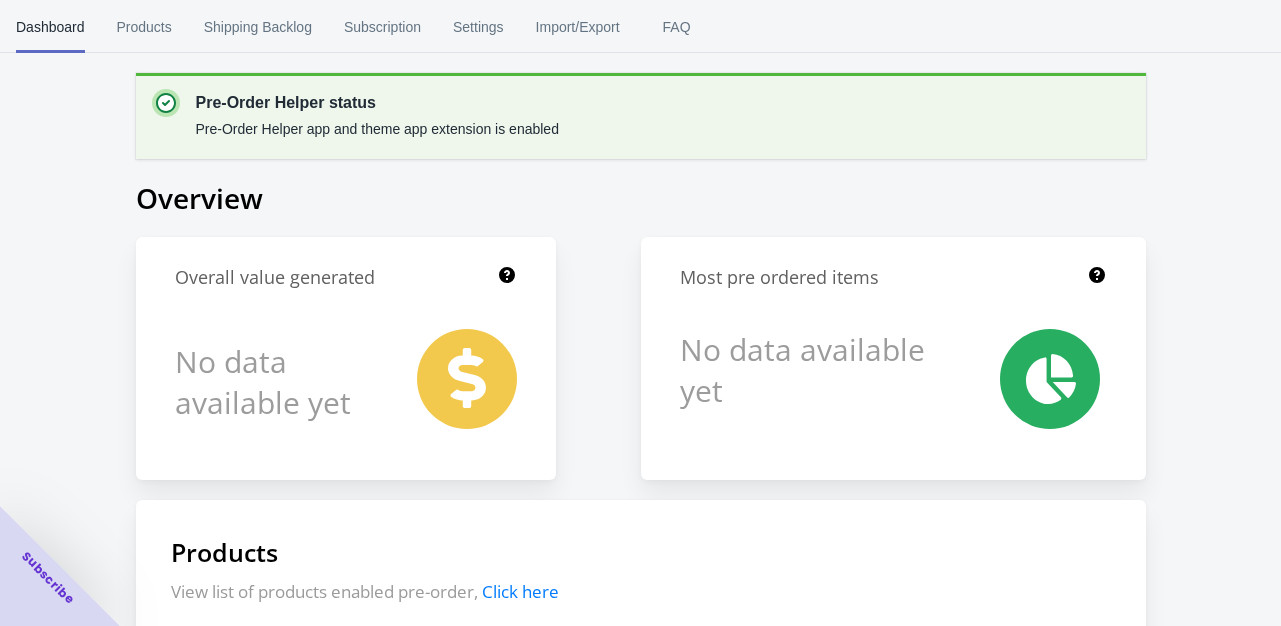 click on "Subscription" at bounding box center (382, 27) 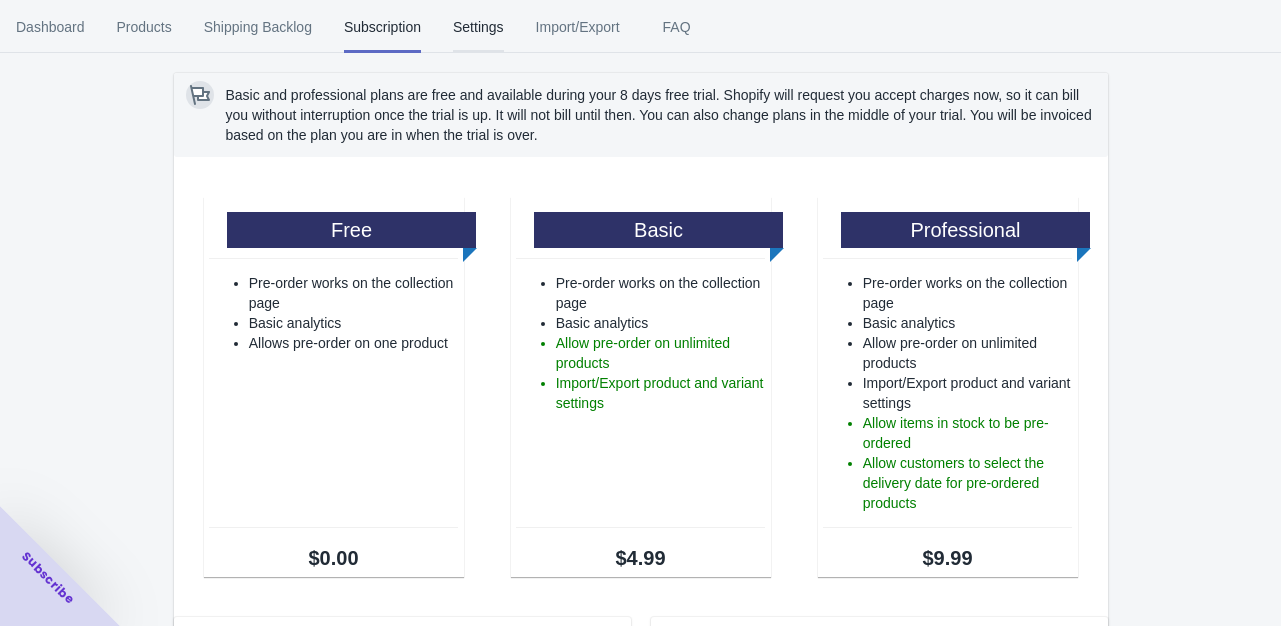 click on "Settings" at bounding box center (478, 27) 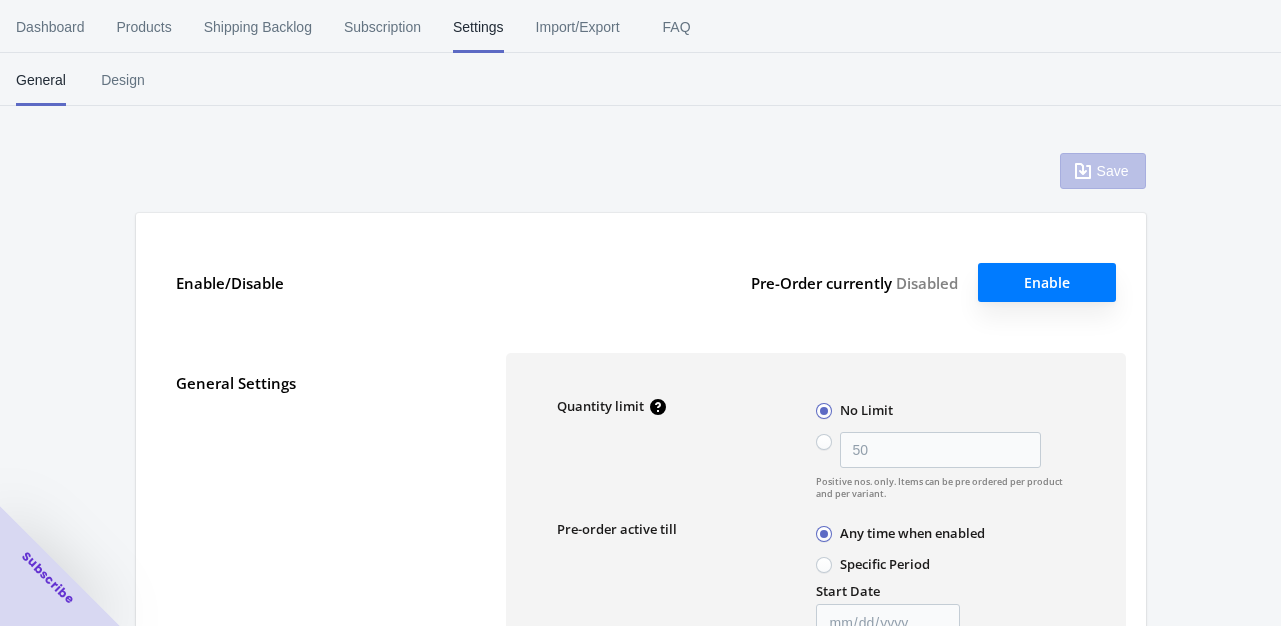 type on "50" 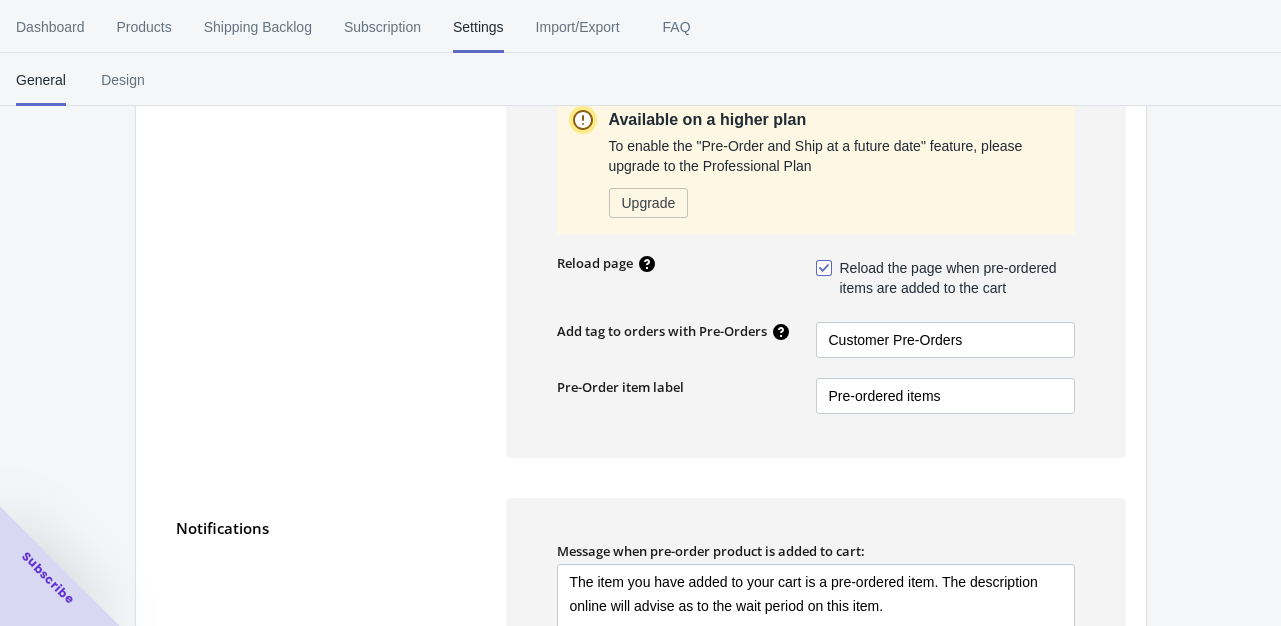 scroll, scrollTop: 784, scrollLeft: 0, axis: vertical 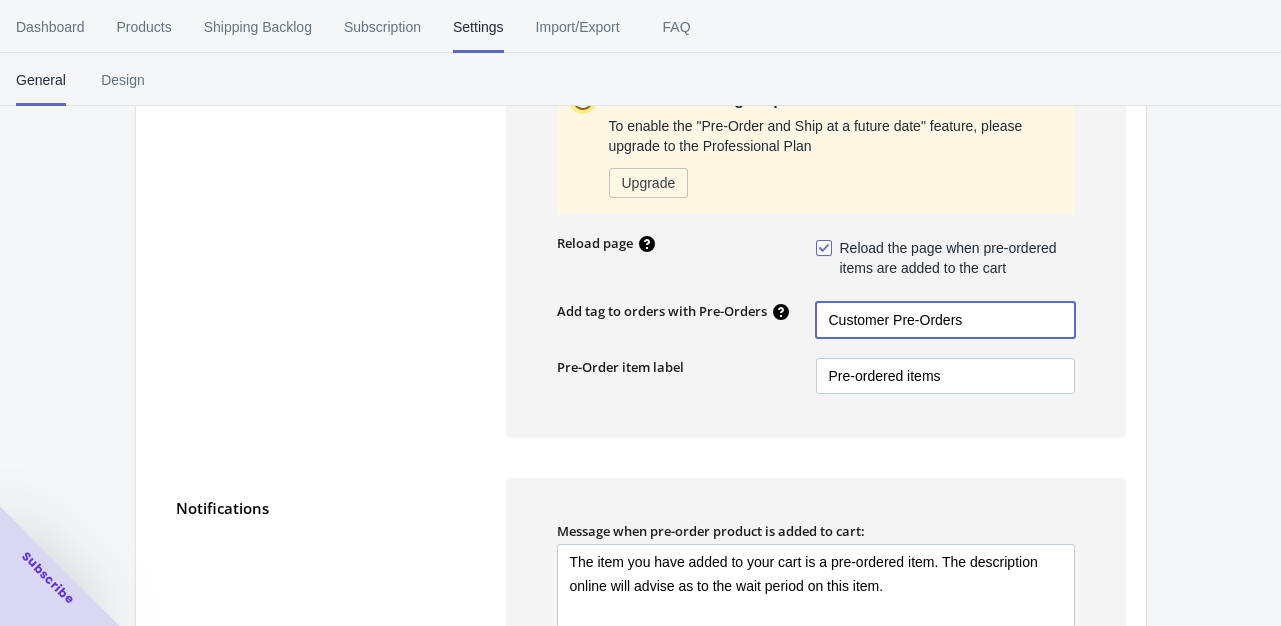 drag, startPoint x: 871, startPoint y: 324, endPoint x: 780, endPoint y: 333, distance: 91.44397 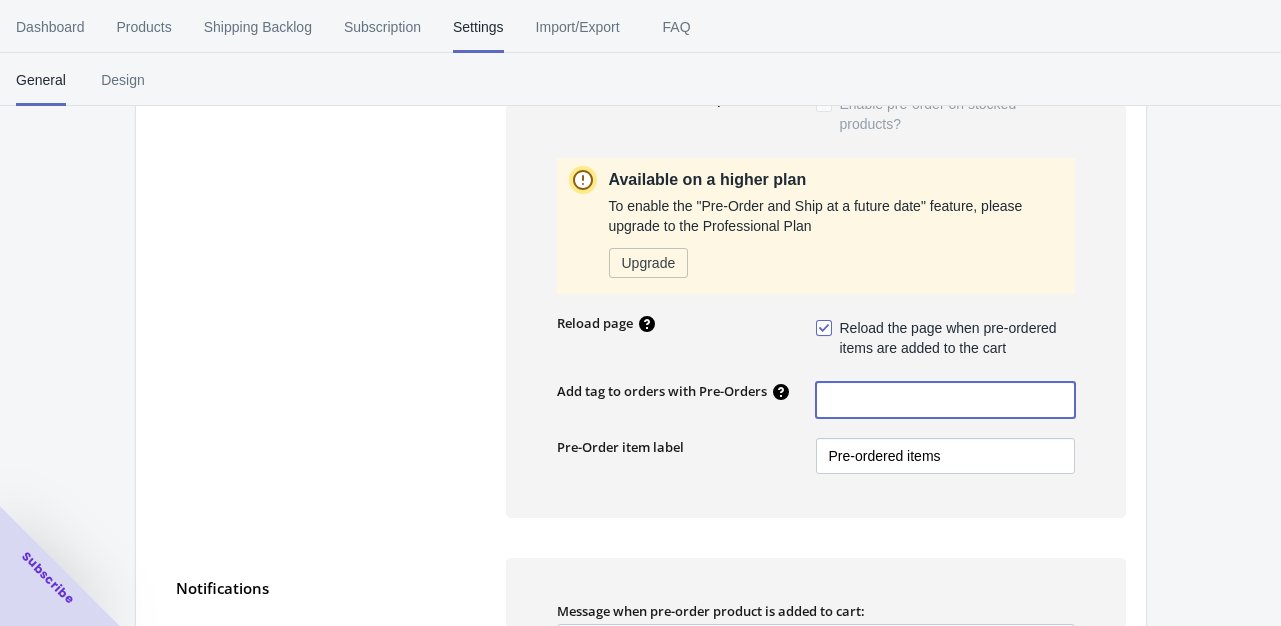 scroll, scrollTop: 864, scrollLeft: 0, axis: vertical 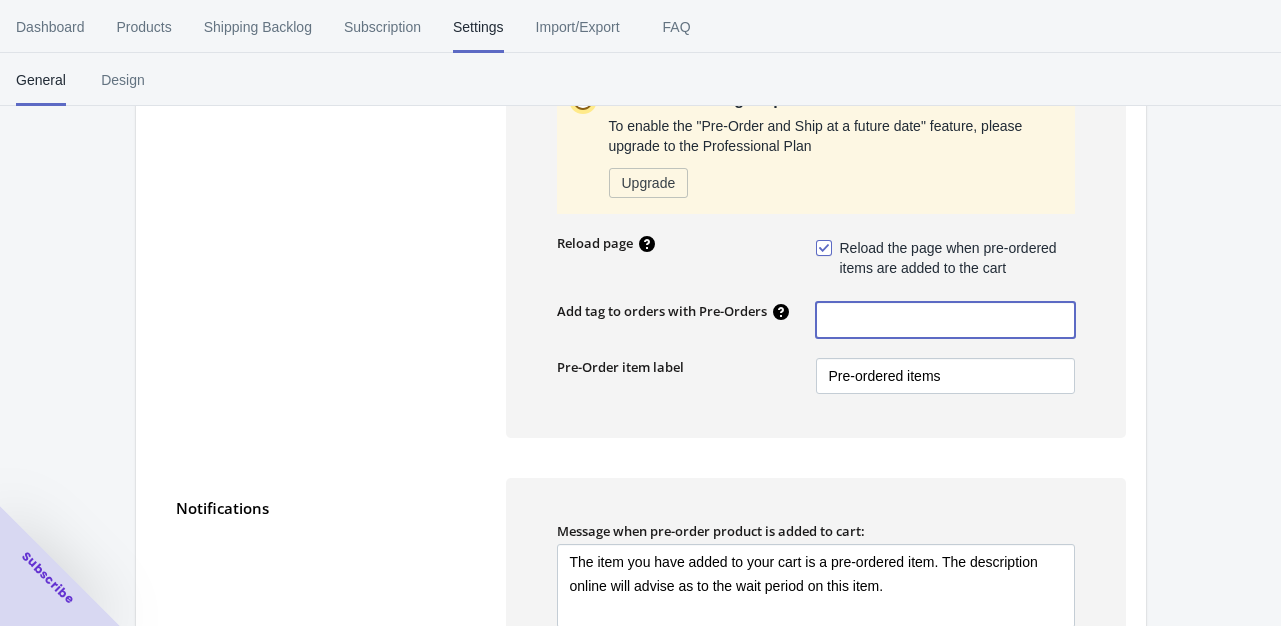 type 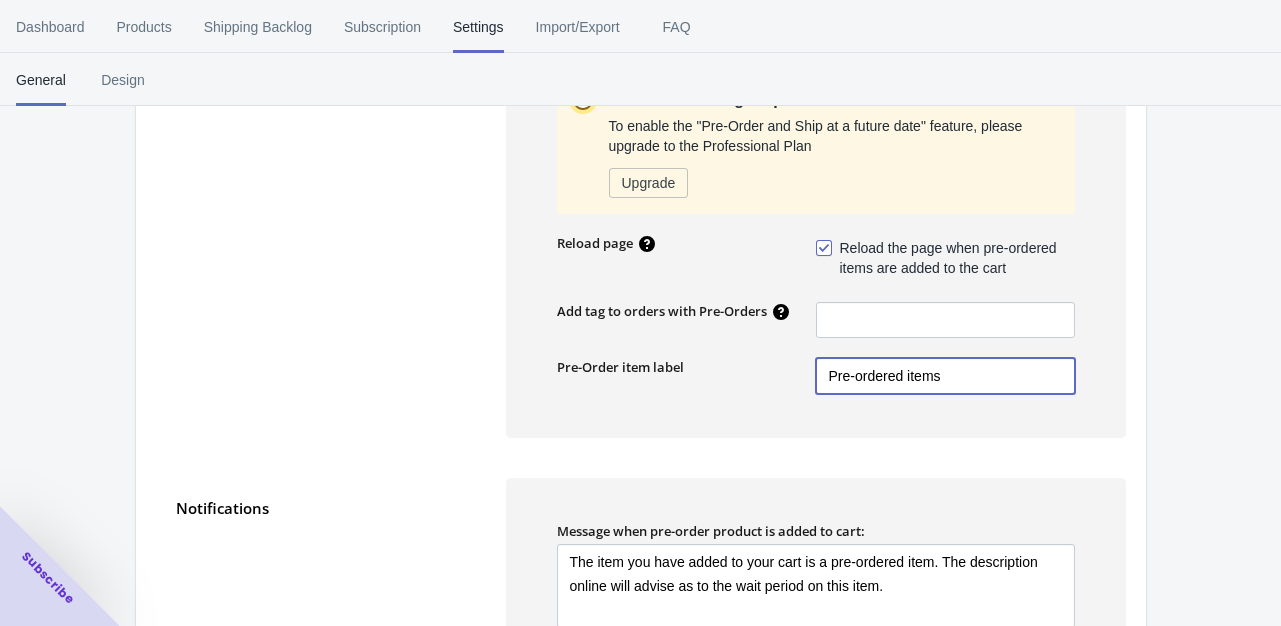 drag, startPoint x: 914, startPoint y: 375, endPoint x: 744, endPoint y: 375, distance: 170 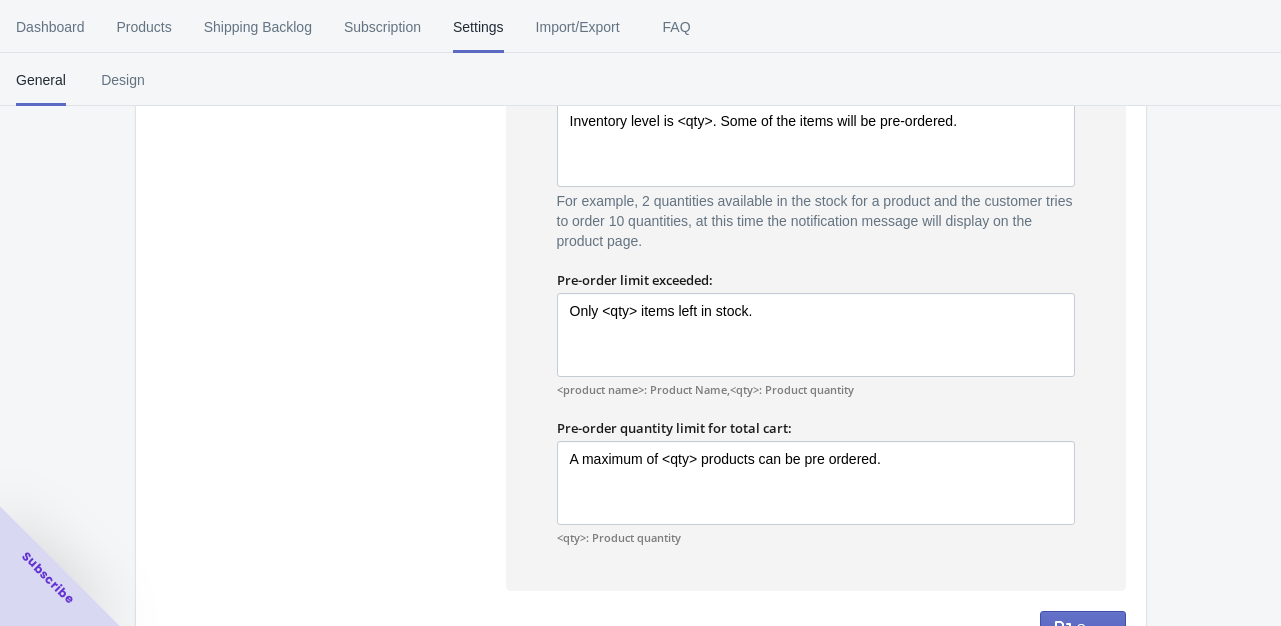 scroll, scrollTop: 1464, scrollLeft: 0, axis: vertical 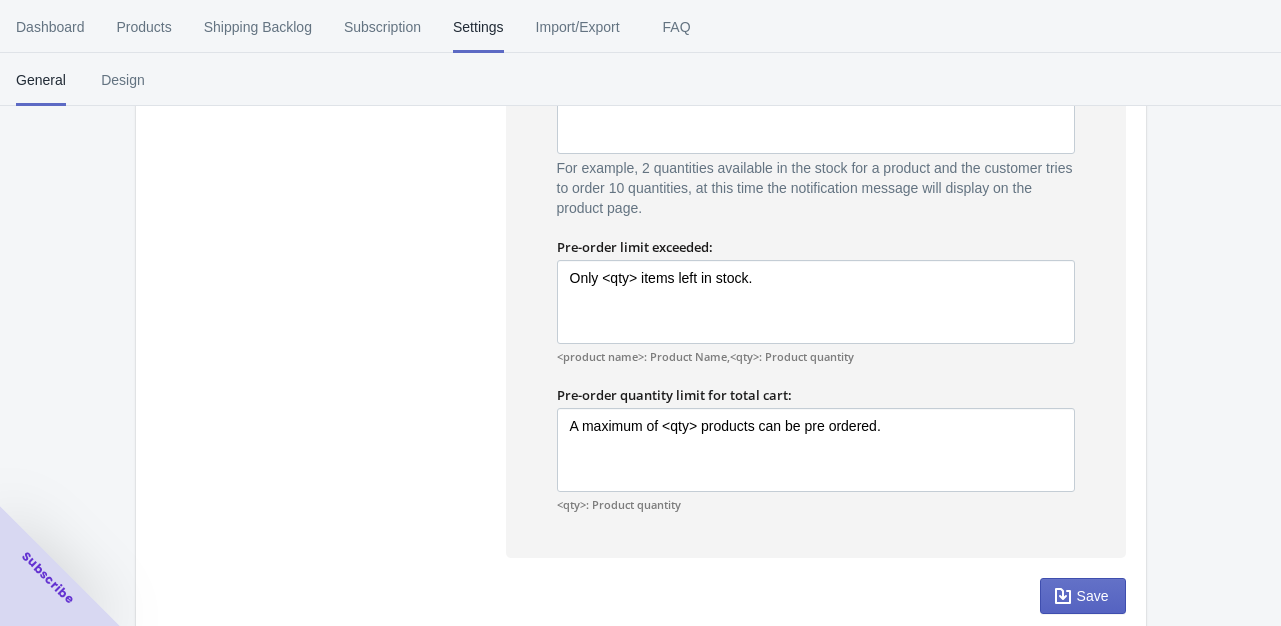 type 